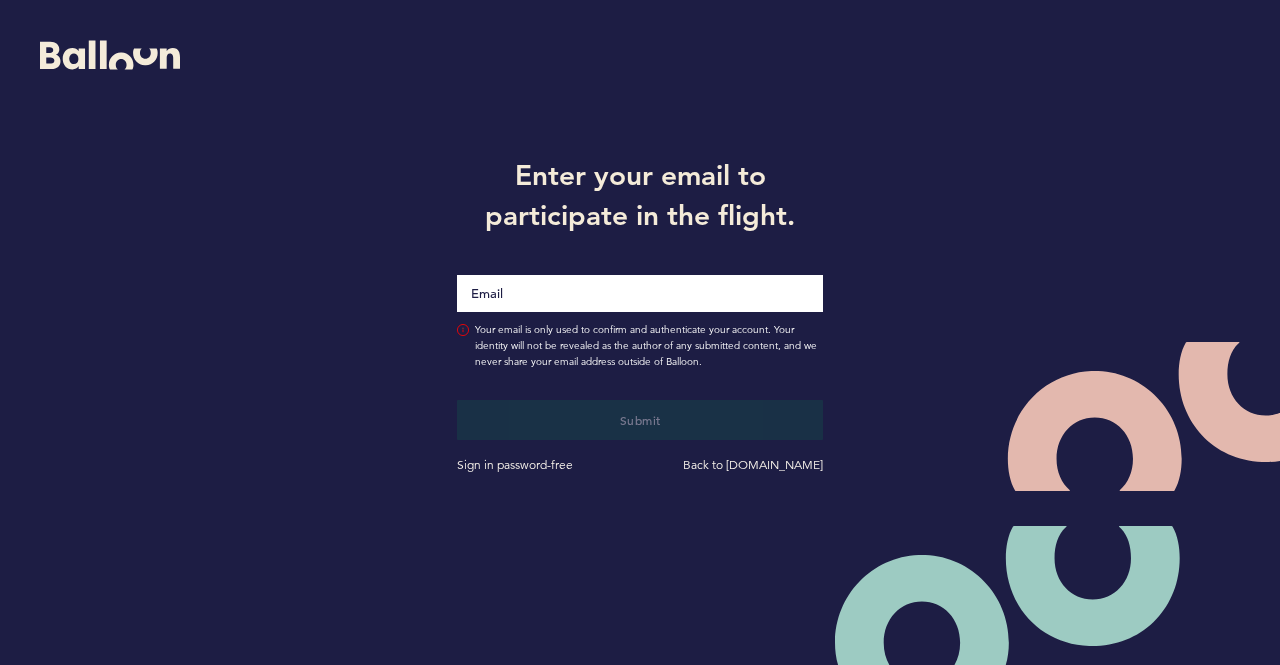 scroll, scrollTop: 0, scrollLeft: 0, axis: both 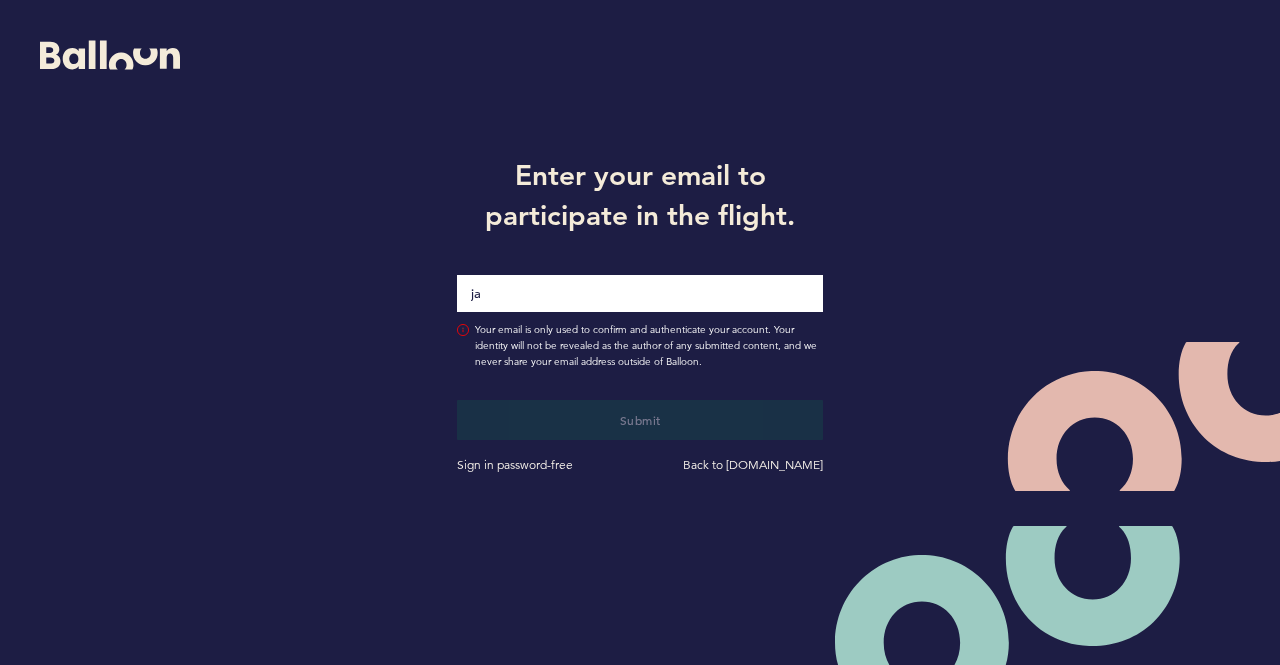 type on "[PERSON_NAME][EMAIL_ADDRESS][PERSON_NAME][DOMAIN_NAME]" 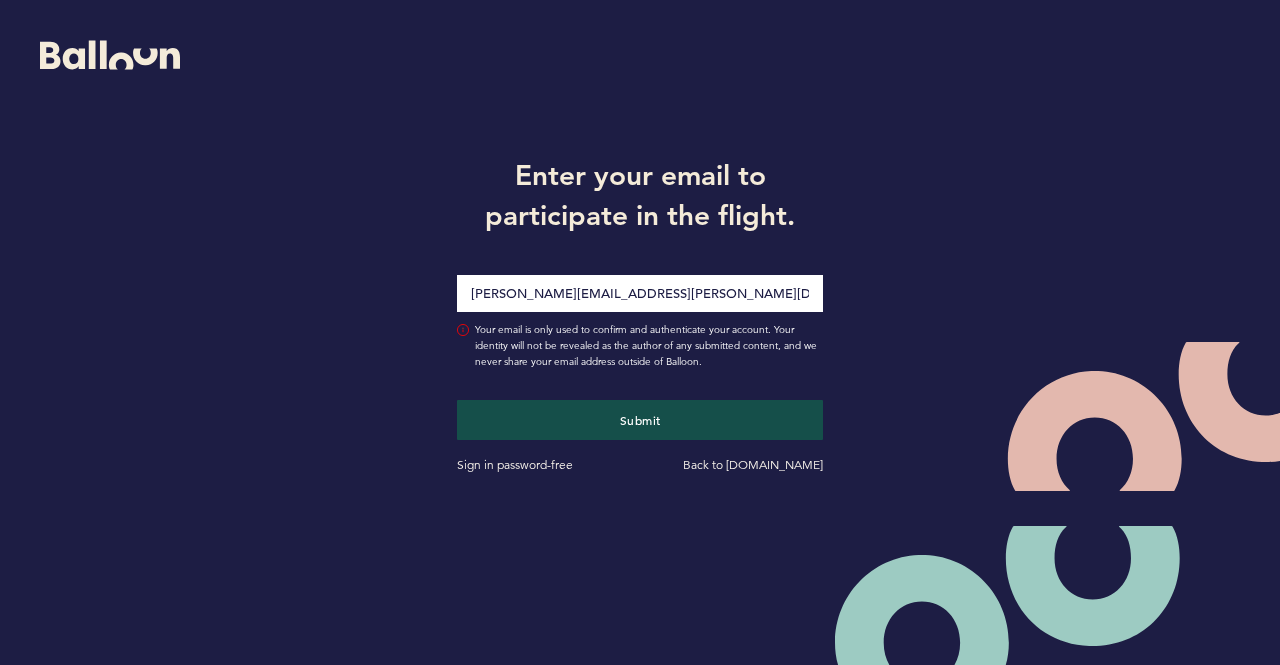 click on "Enter your email to participate in the flight.  james.bueghly@pirates.com Your email is only used to confirm and authenticate your account. Your identity will not be revealed as the author of any submitted content, and we never share your email address outside of Balloon.  Submit   Sign in password-free   Back to getballoon.com" at bounding box center (640, 312) 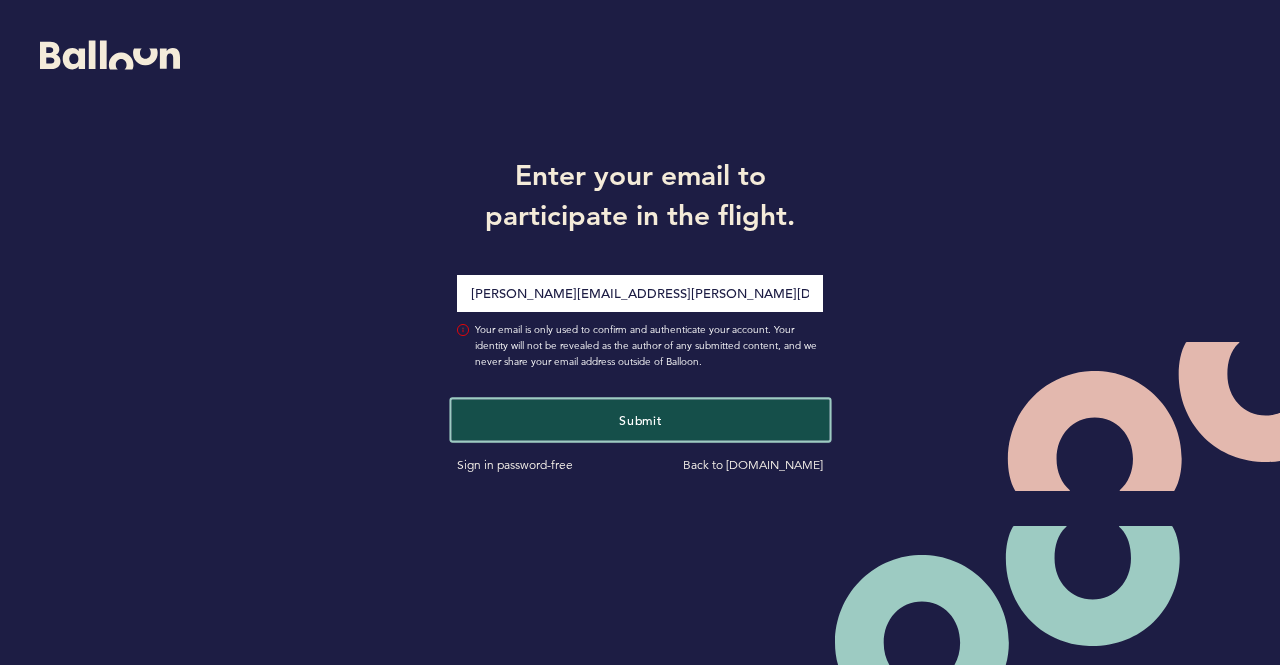 click on "Submit" at bounding box center [640, 419] 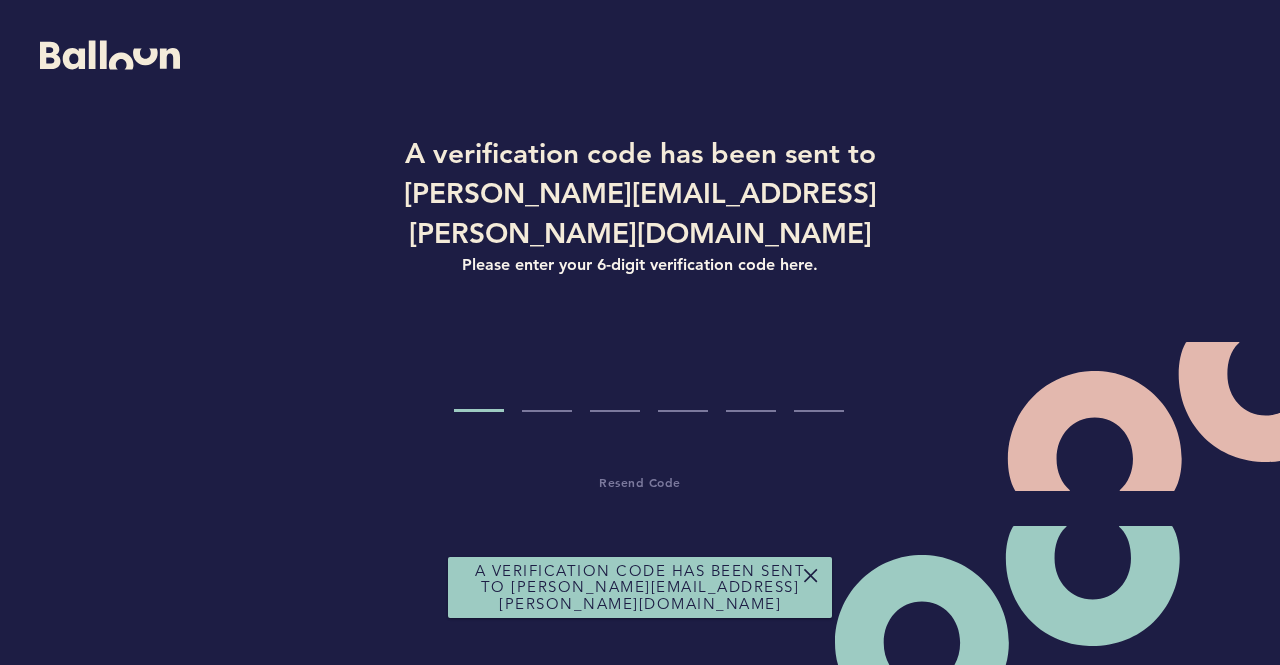 click at bounding box center (479, 374) 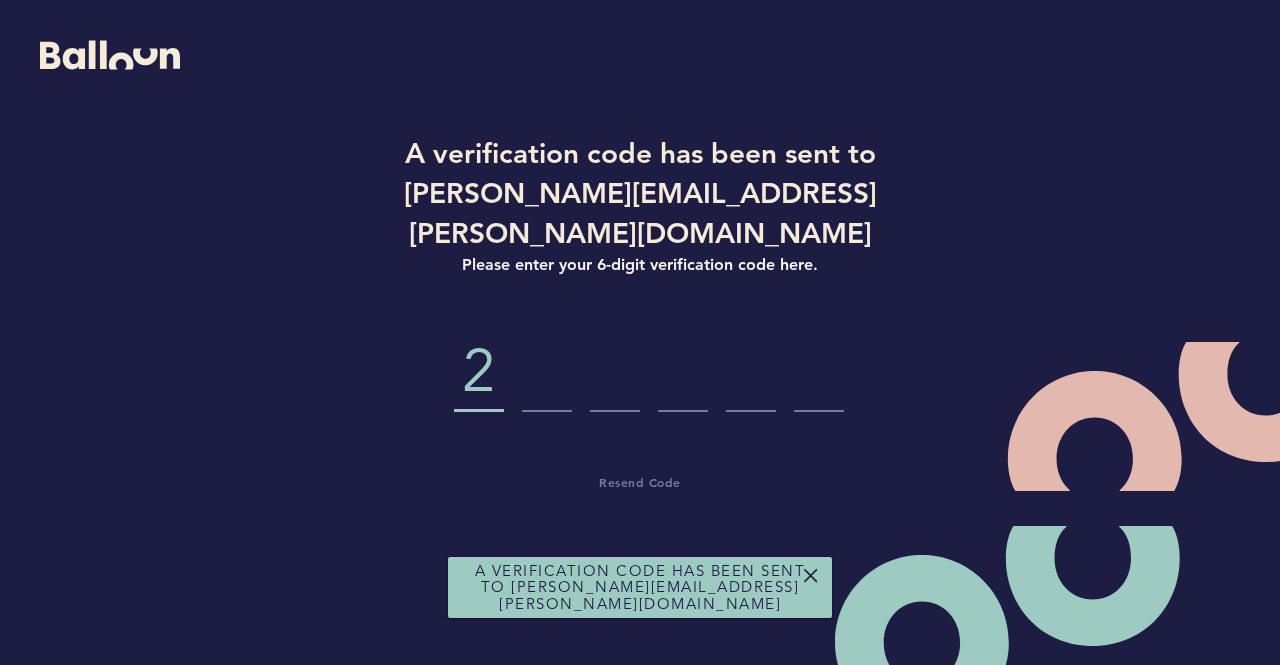 type on "8" 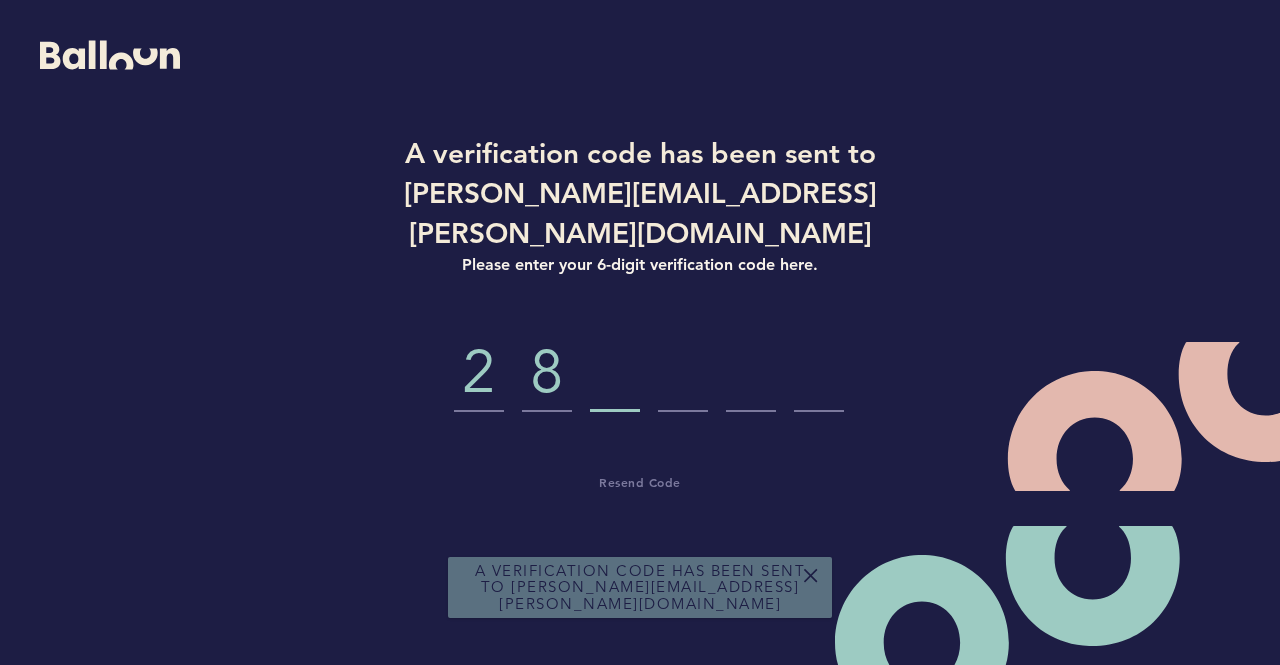 type on "5" 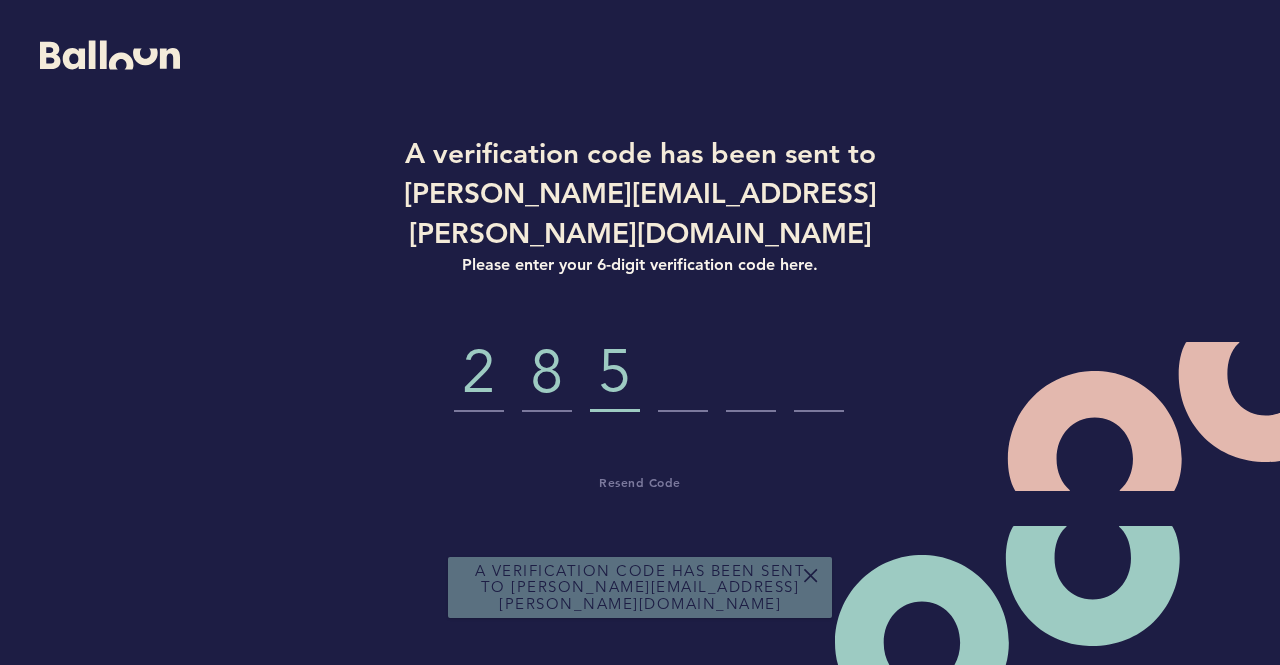 type on "0" 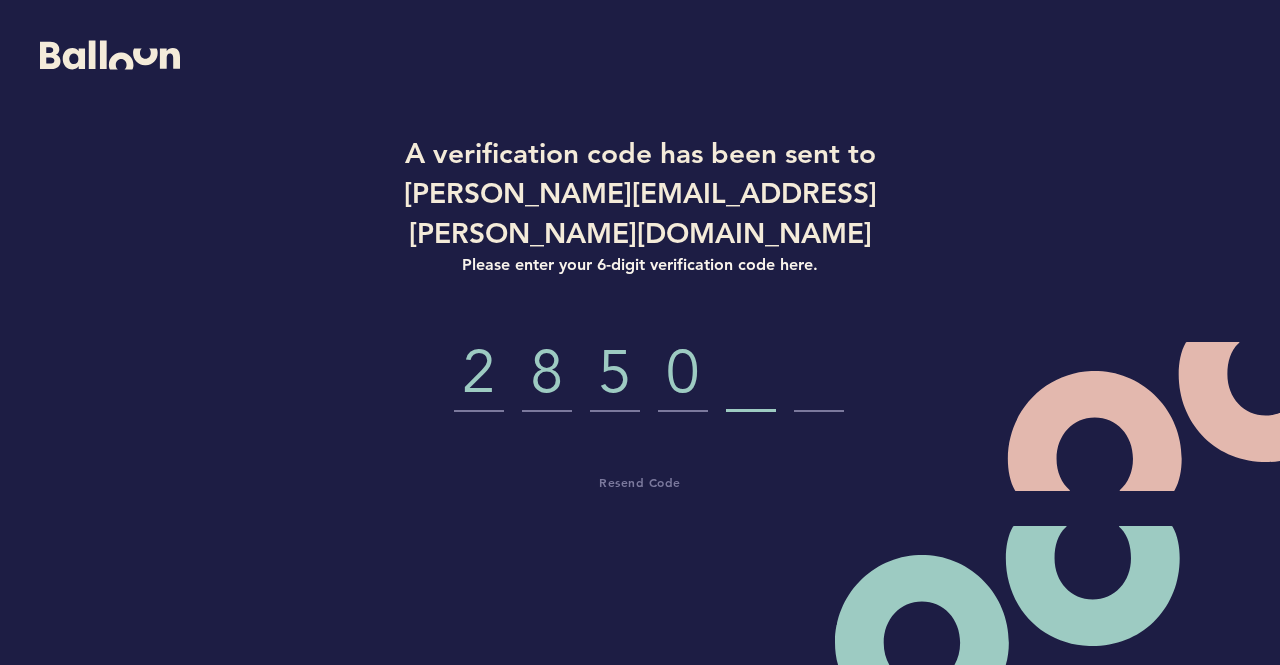 type on "1" 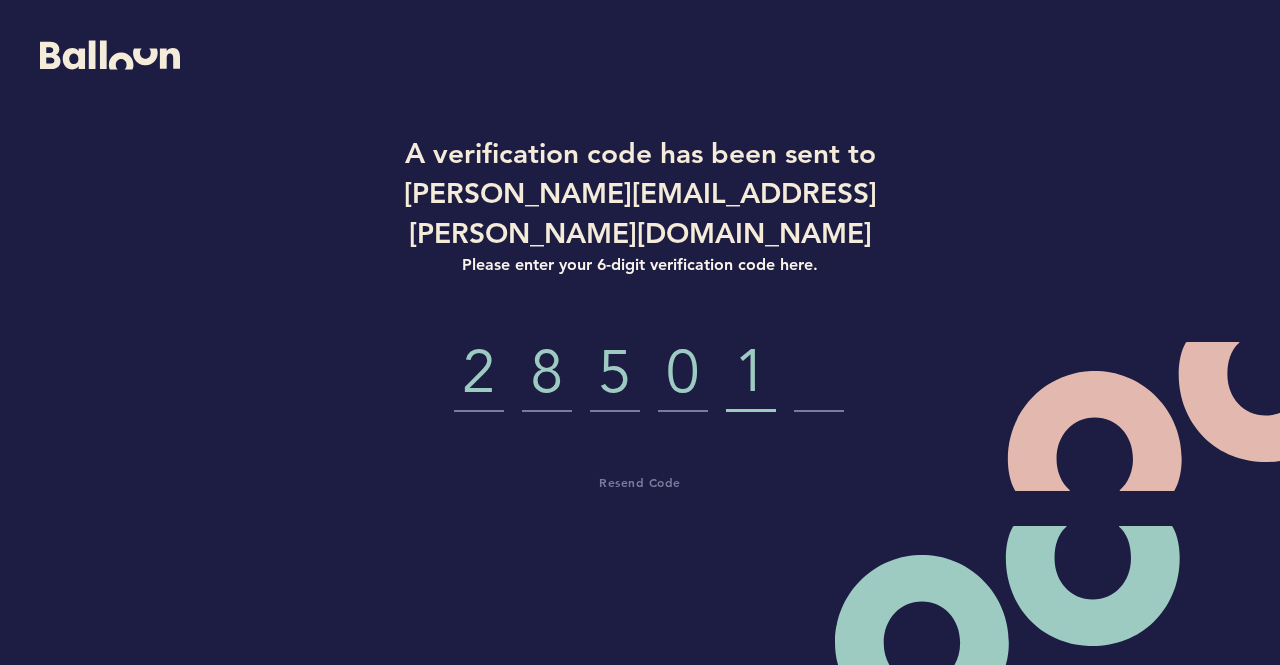 type on "6" 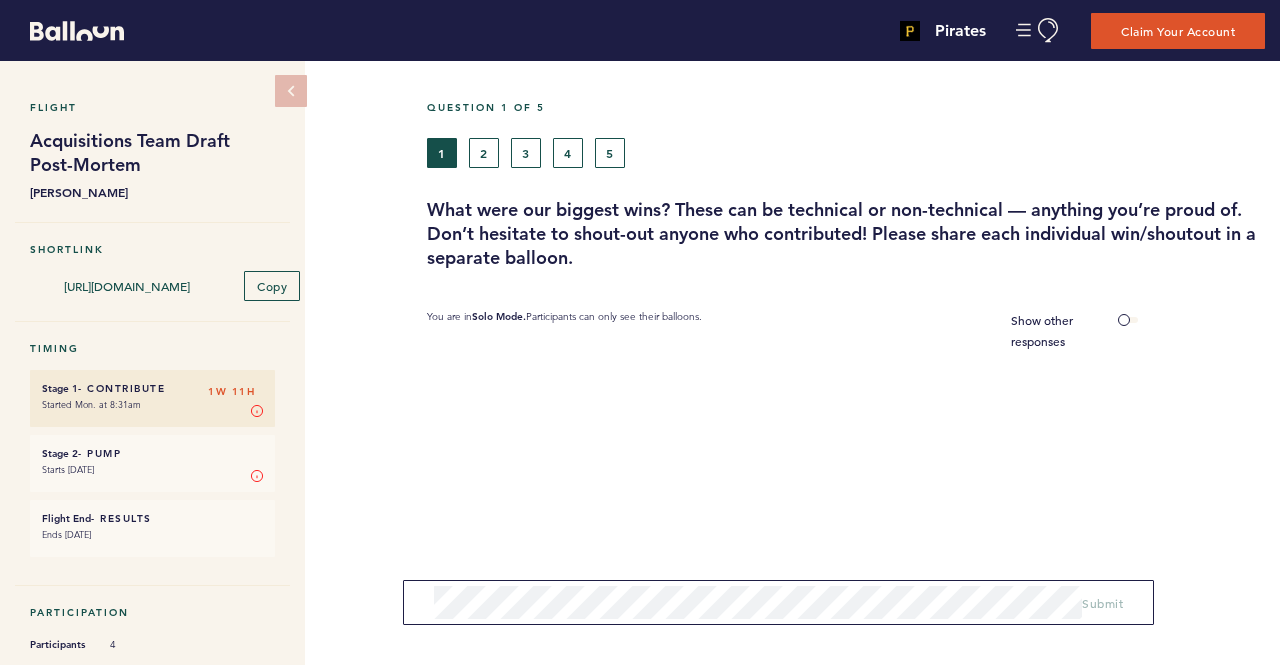 click on "Question 1 of 5" at bounding box center (846, 107) 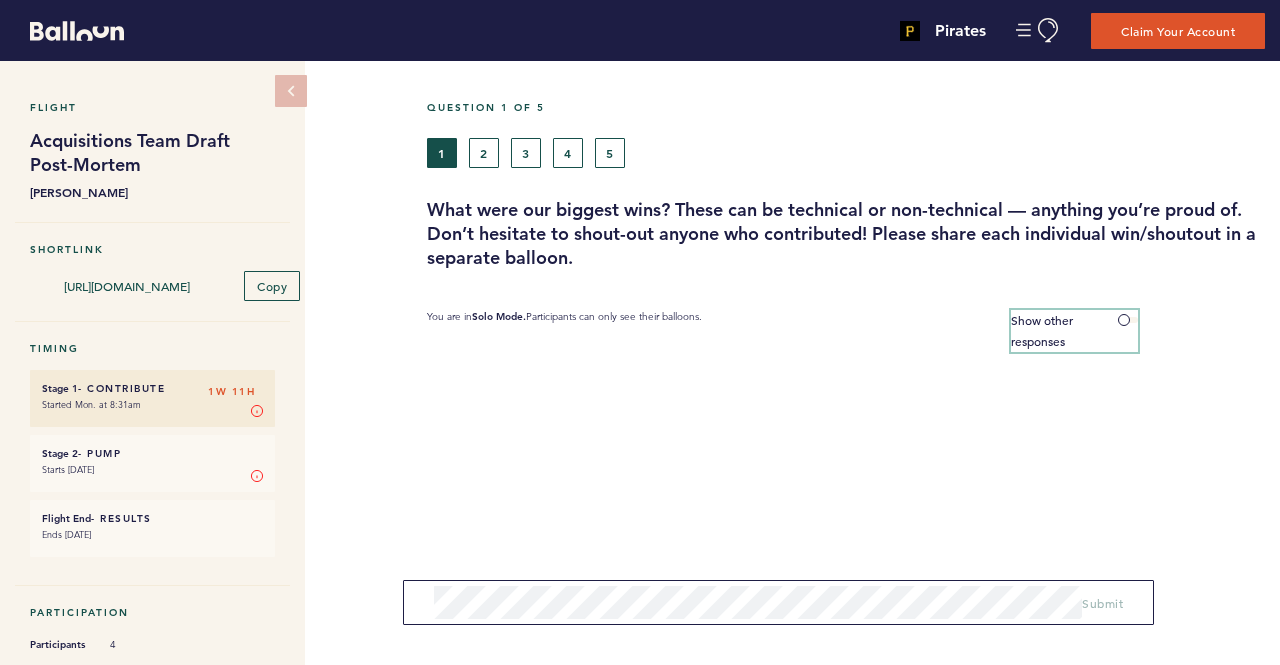 click on "Show other responses" at bounding box center (1074, 331) 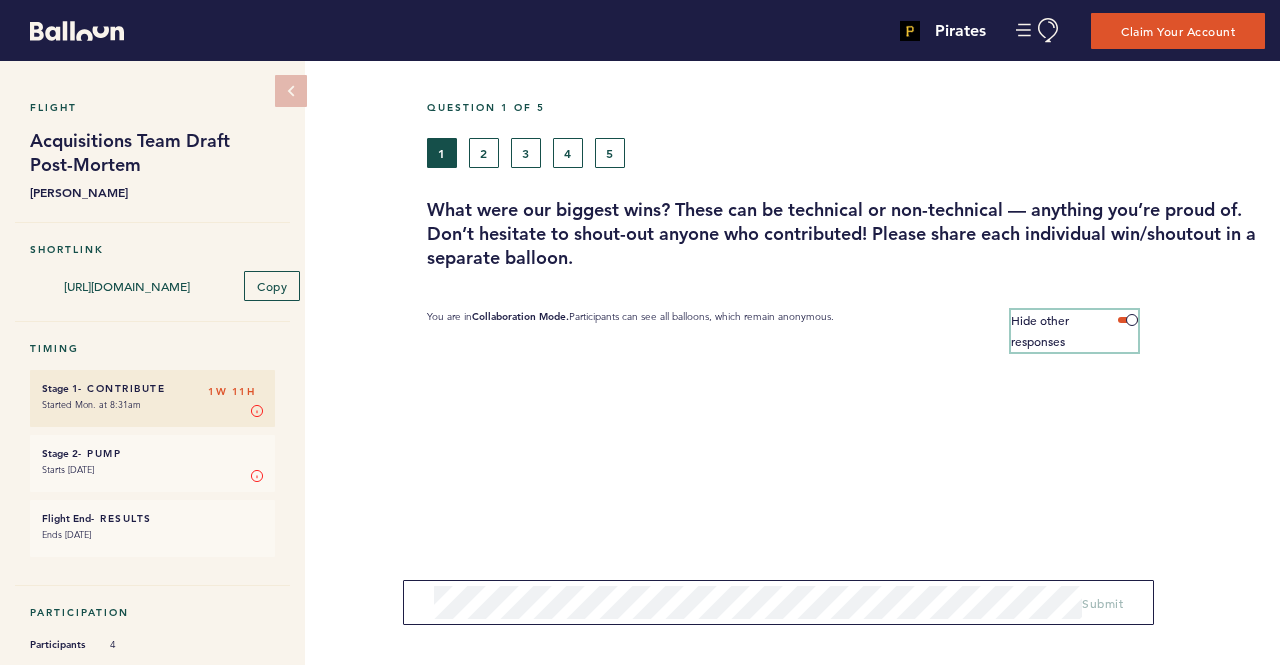 click at bounding box center (1128, 320) 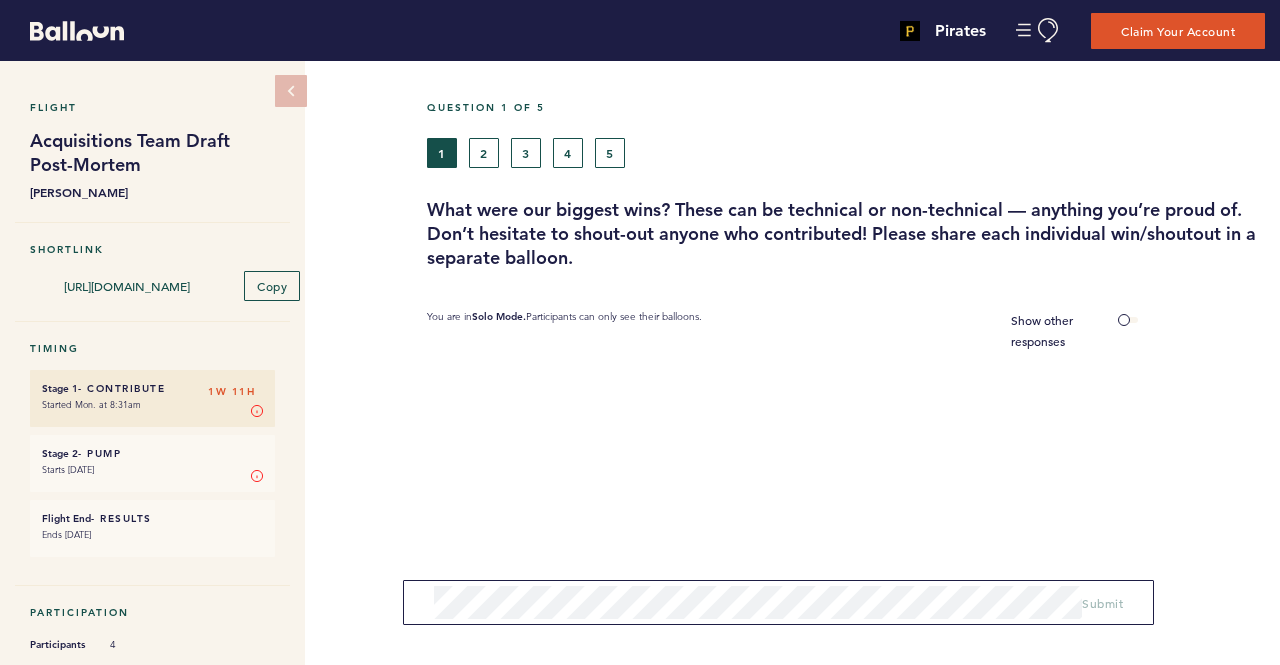 click on "1   2   3   4   5" at bounding box center [737, 153] 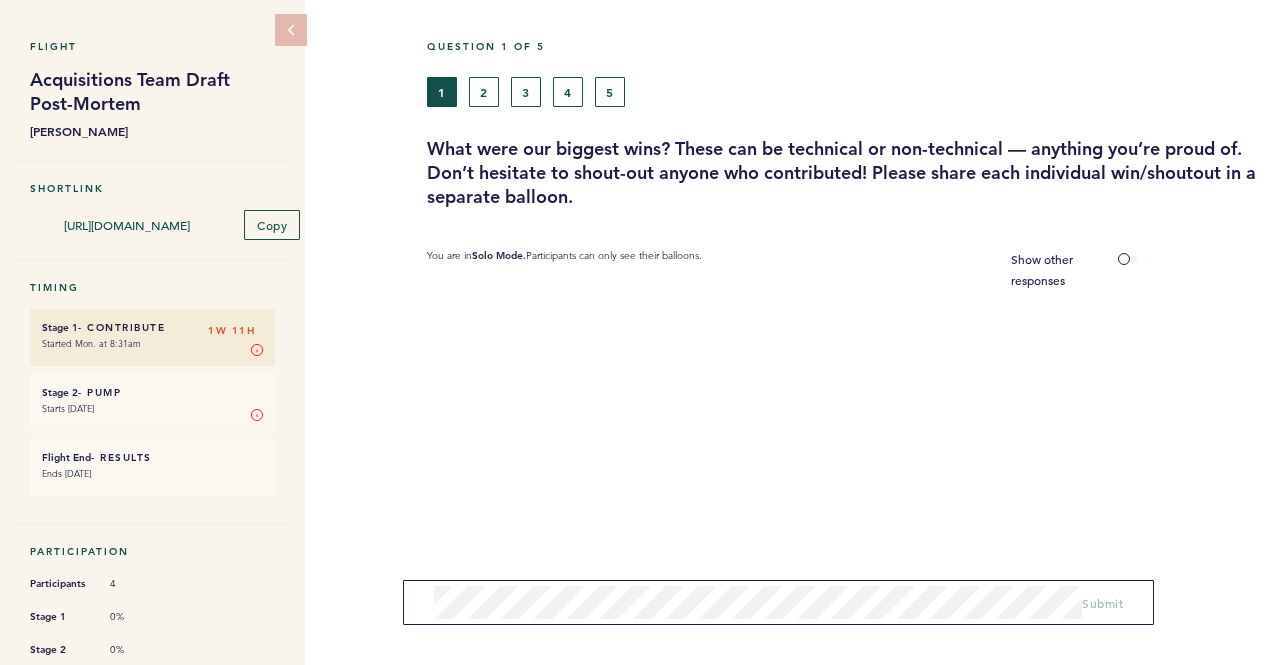 scroll, scrollTop: 0, scrollLeft: 0, axis: both 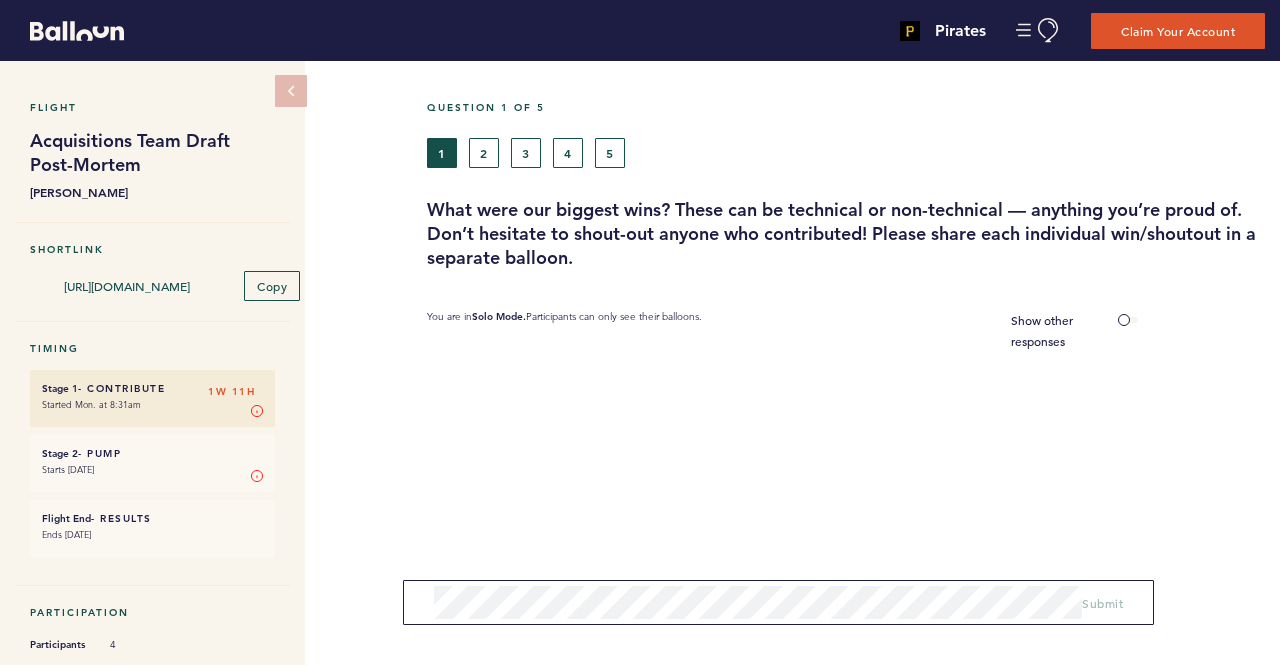 click at bounding box center [853, 412] 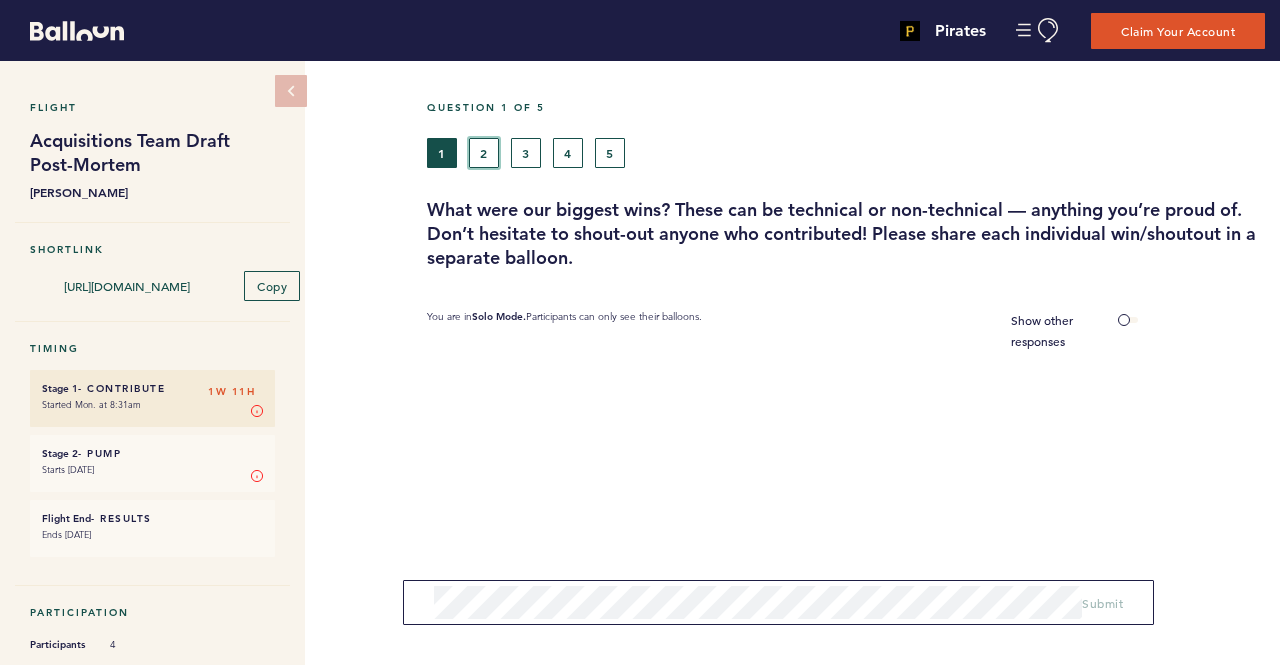 click on "2" at bounding box center (484, 153) 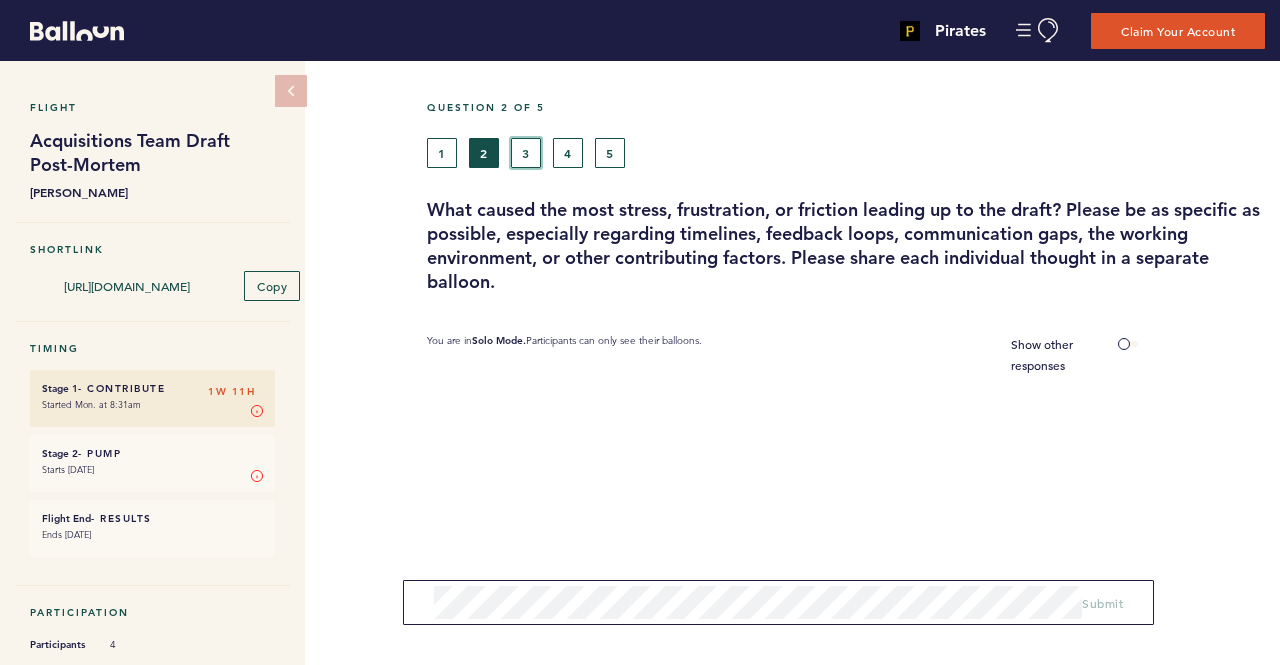 click on "3" at bounding box center [526, 153] 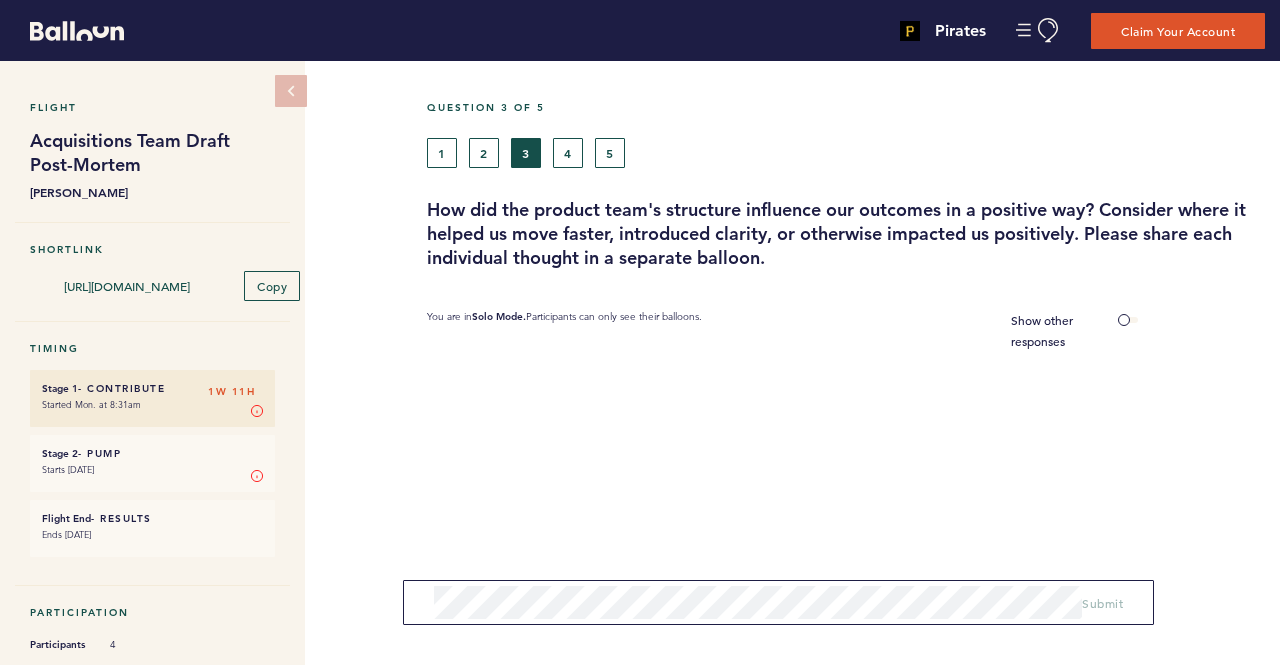 click on "Question 3 of 5" at bounding box center [846, 119] 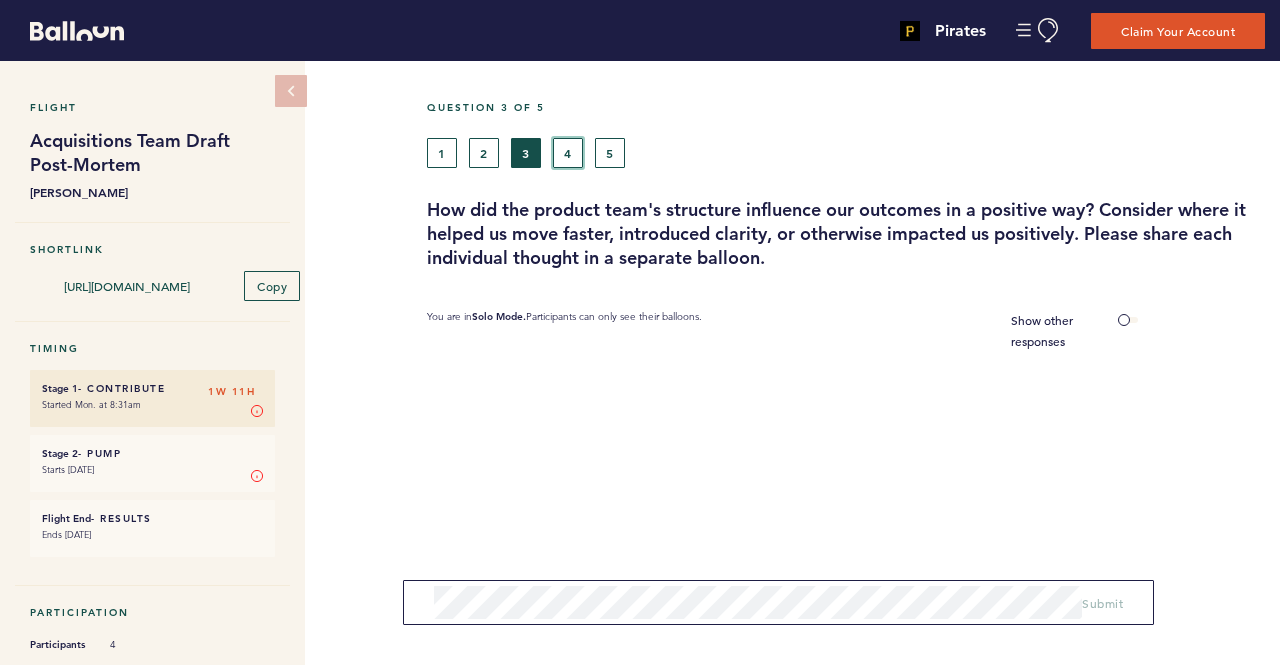 click on "4" at bounding box center [568, 153] 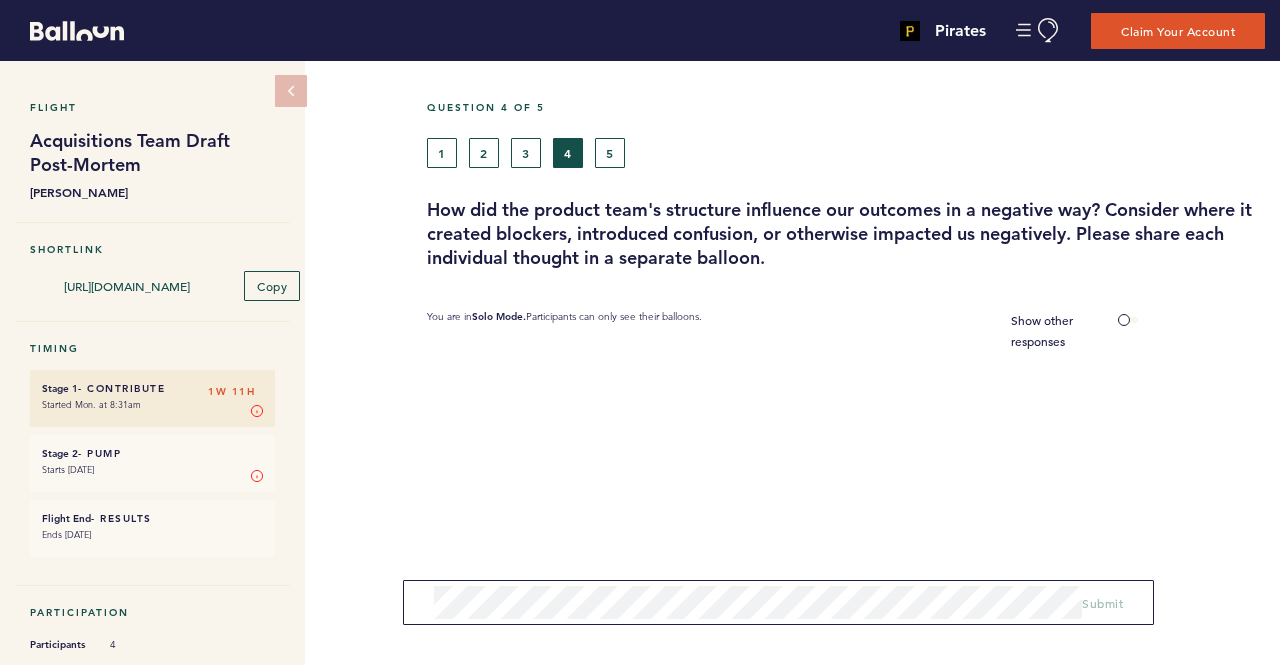 click on "Question 4 of 5" at bounding box center [846, 119] 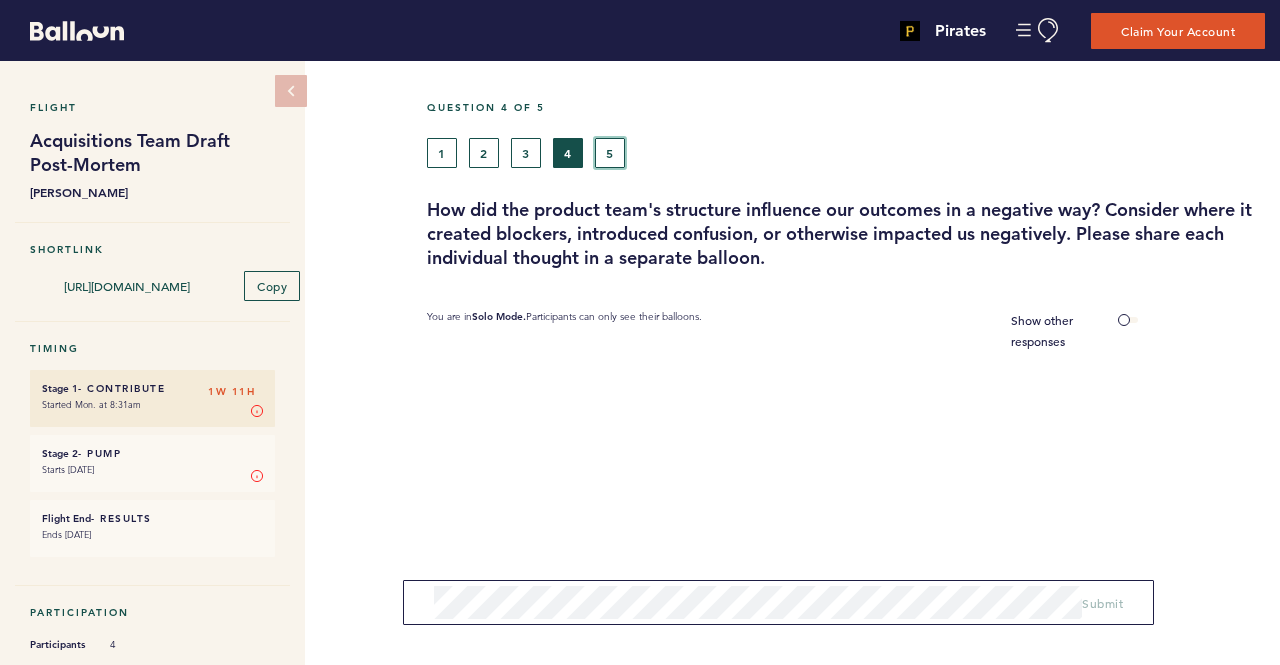 click on "5" at bounding box center (610, 153) 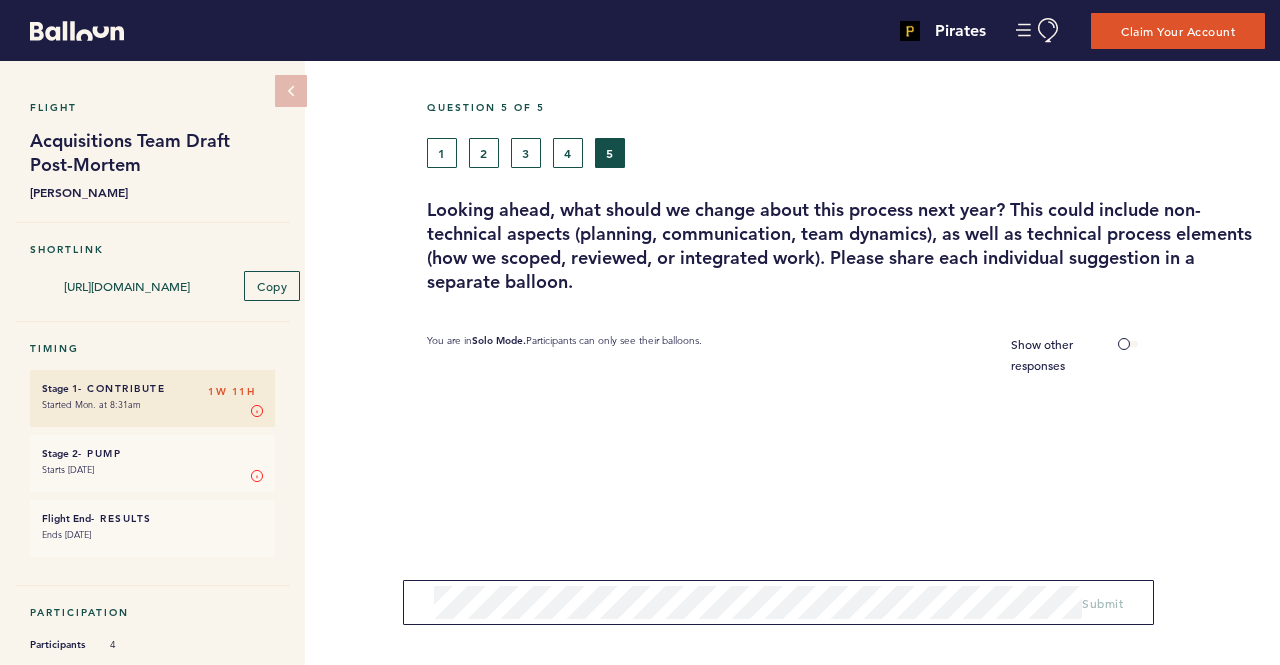 click on "Question 5 of 5" at bounding box center [846, 119] 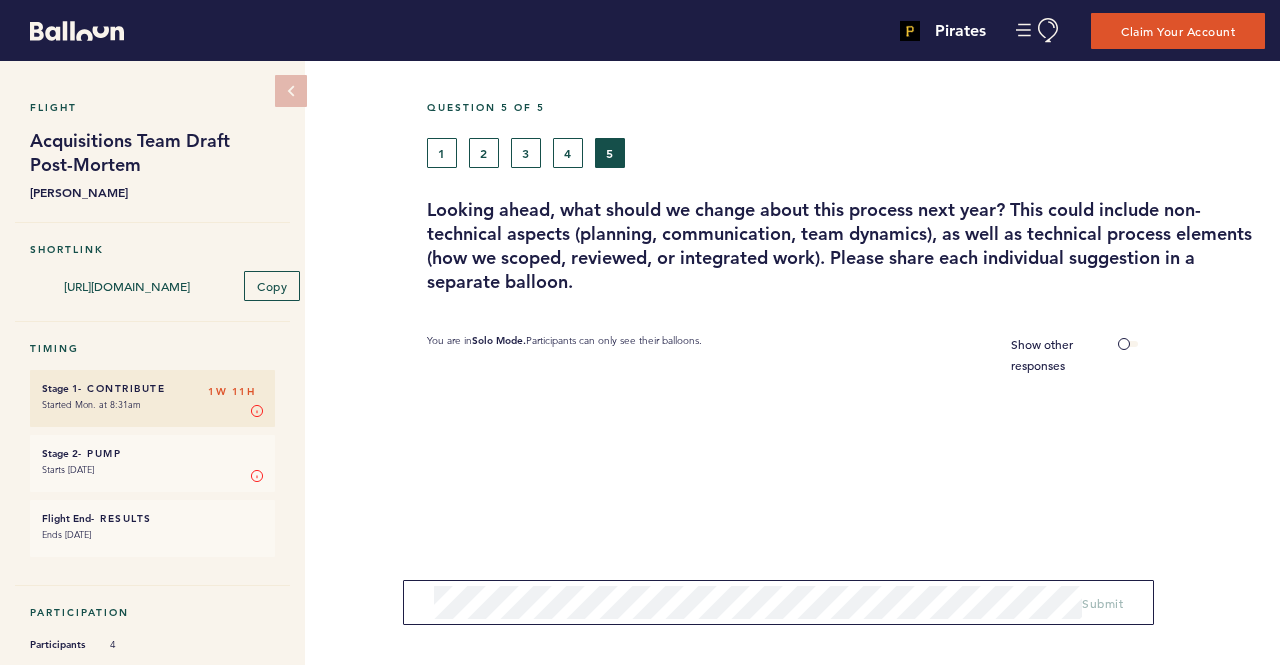 click on "1   2   3   4   5" at bounding box center (737, 153) 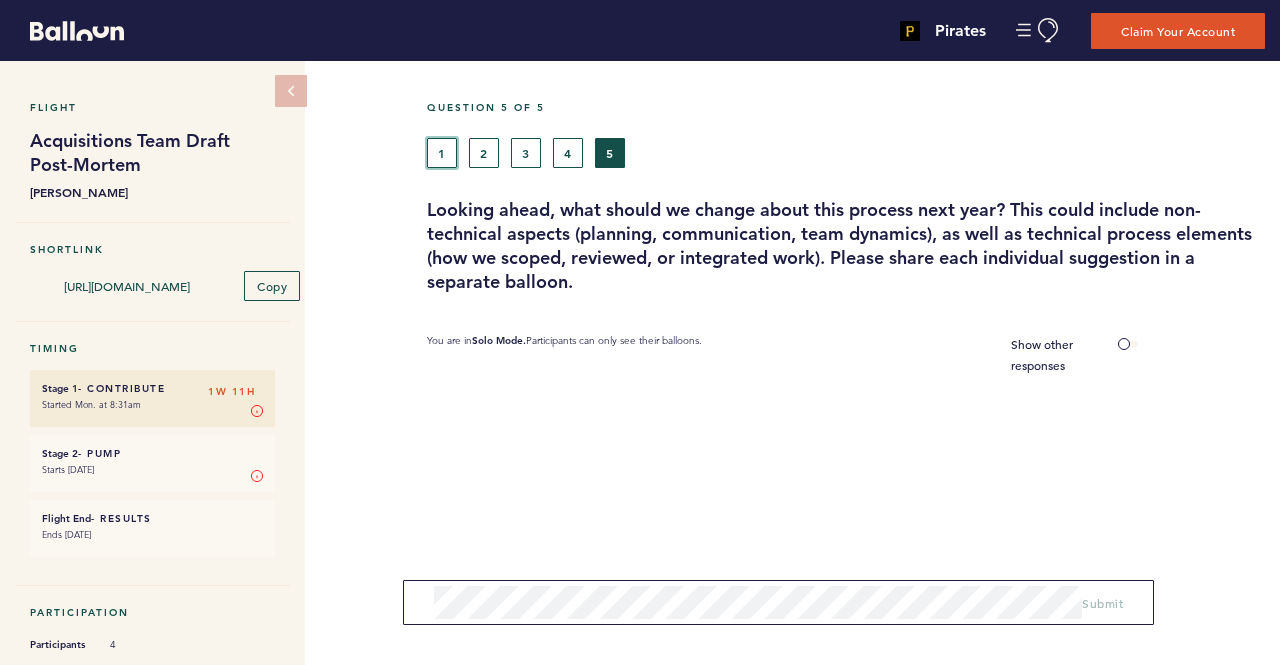 click on "1" at bounding box center [442, 153] 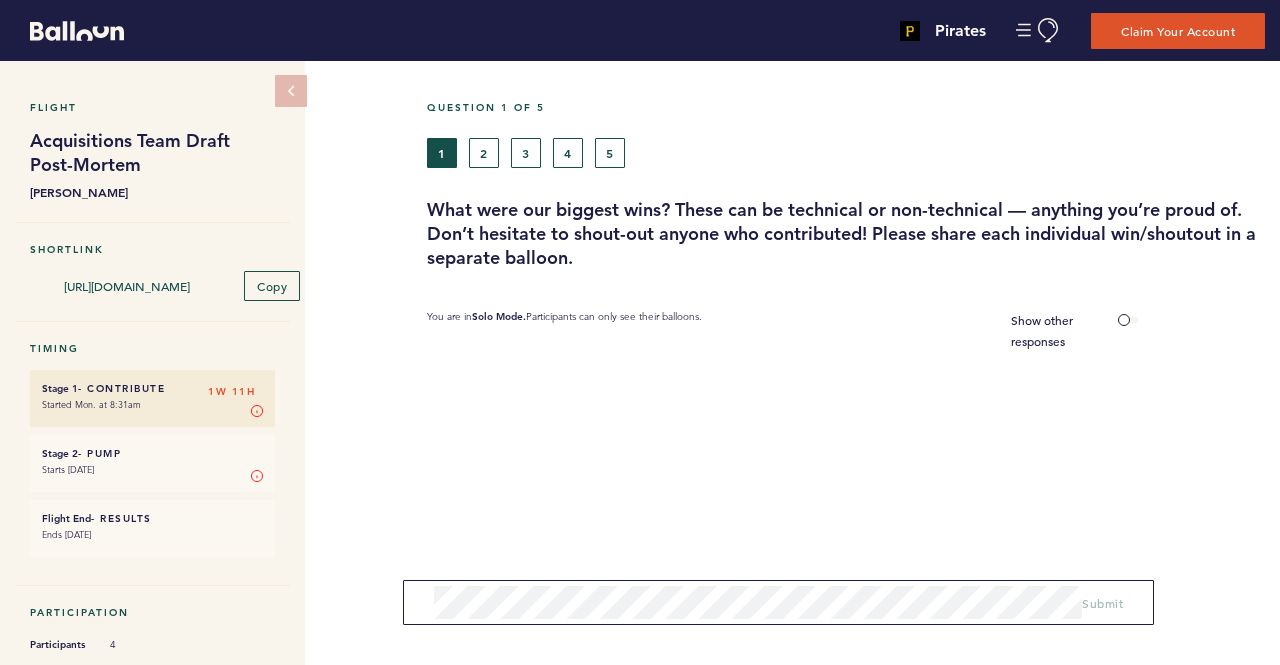 click on "Question 1 of 5   1   2   3   4   5  What were our biggest wins? These can be technical or non-technical — anything you’re proud of. Don’t hesitate to shout-out anyone who contributed! Please share each individual win/shoutout in a separate balloon.  You are in  Solo Mode.  Participants can only see their balloons.   Show other responses   Submit" at bounding box center [853, 438] 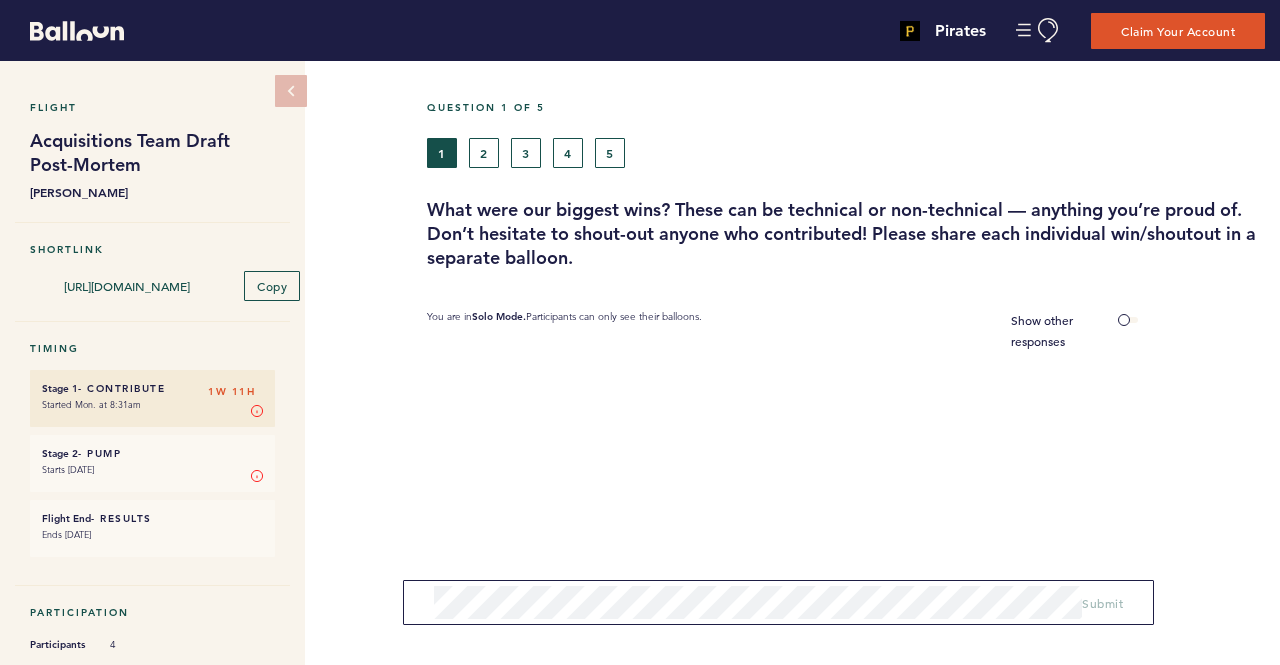 click on "Question 1 of 5   1   2   3   4   5  What were our biggest wins? These can be technical or non-technical — anything you’re proud of. Don’t hesitate to shout-out anyone who contributed! Please share each individual win/shoutout in a separate balloon.  You are in  Solo Mode.  Participants can only see their balloons.   Show other responses   Submit" at bounding box center (853, 438) 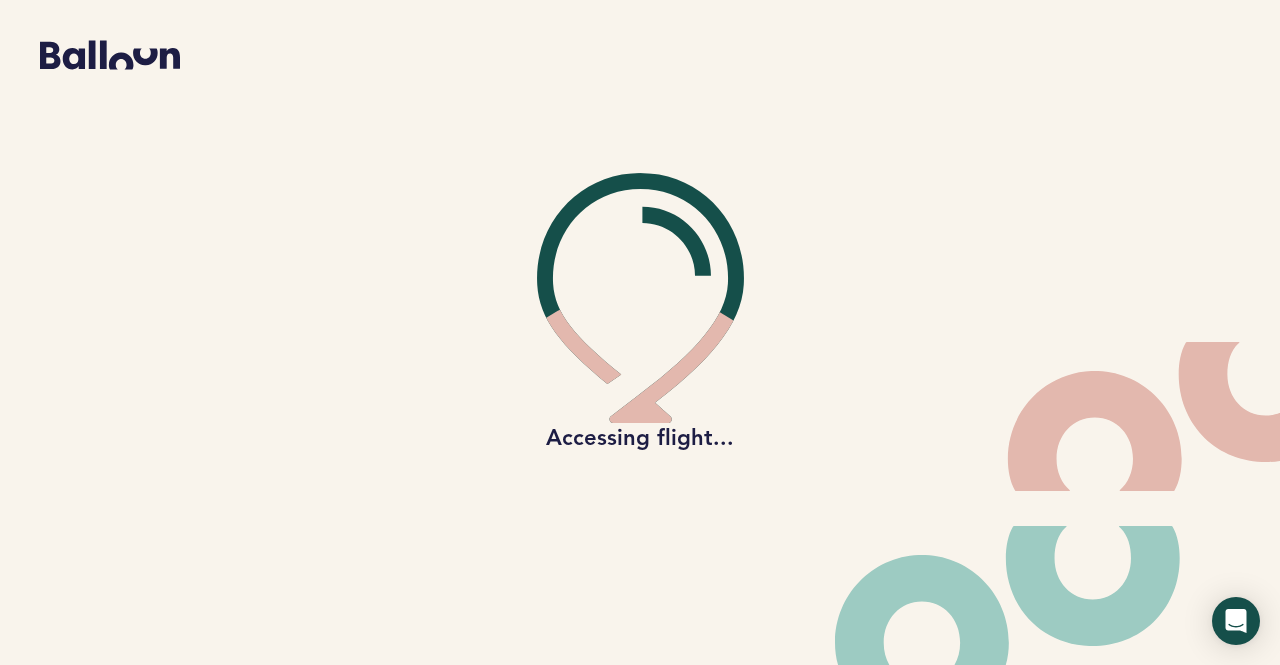 scroll, scrollTop: 0, scrollLeft: 0, axis: both 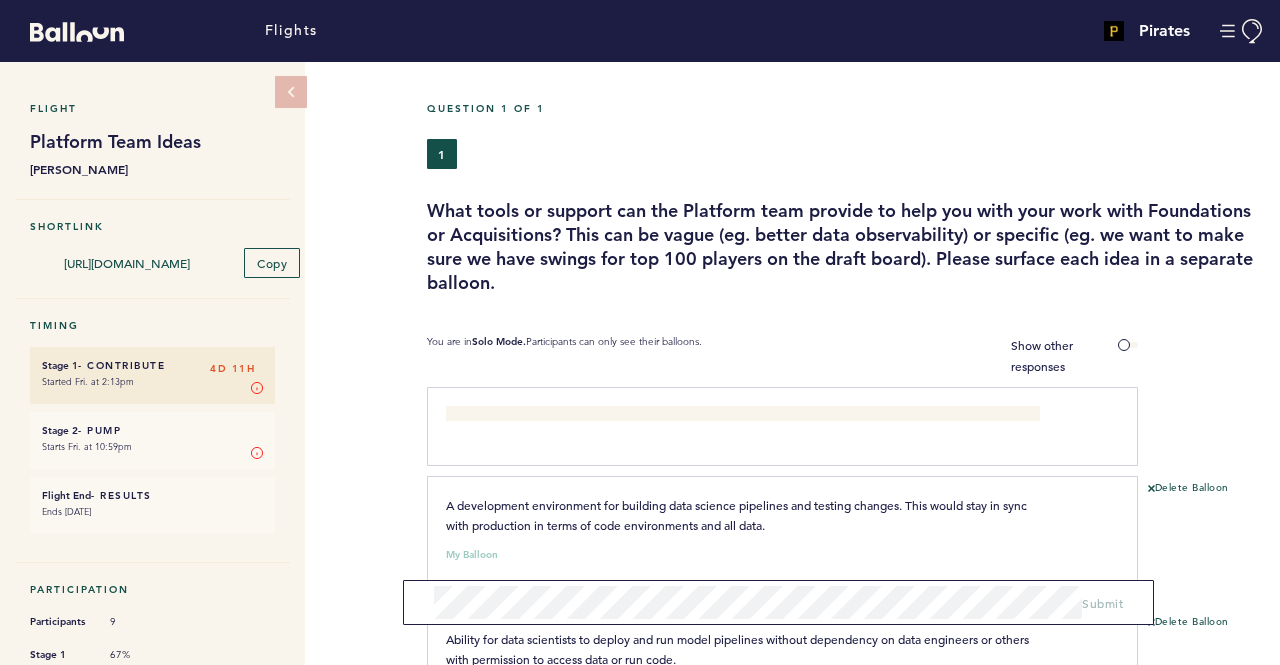 click on "1" at bounding box center [737, 154] 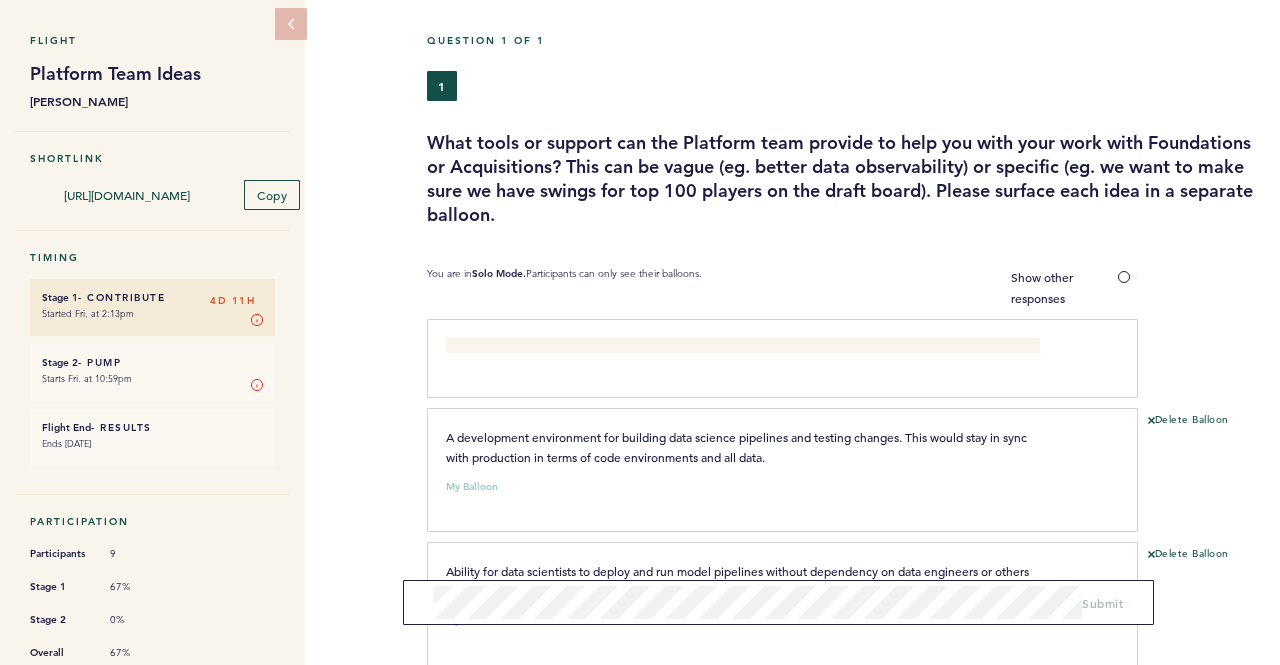 scroll, scrollTop: 100, scrollLeft: 0, axis: vertical 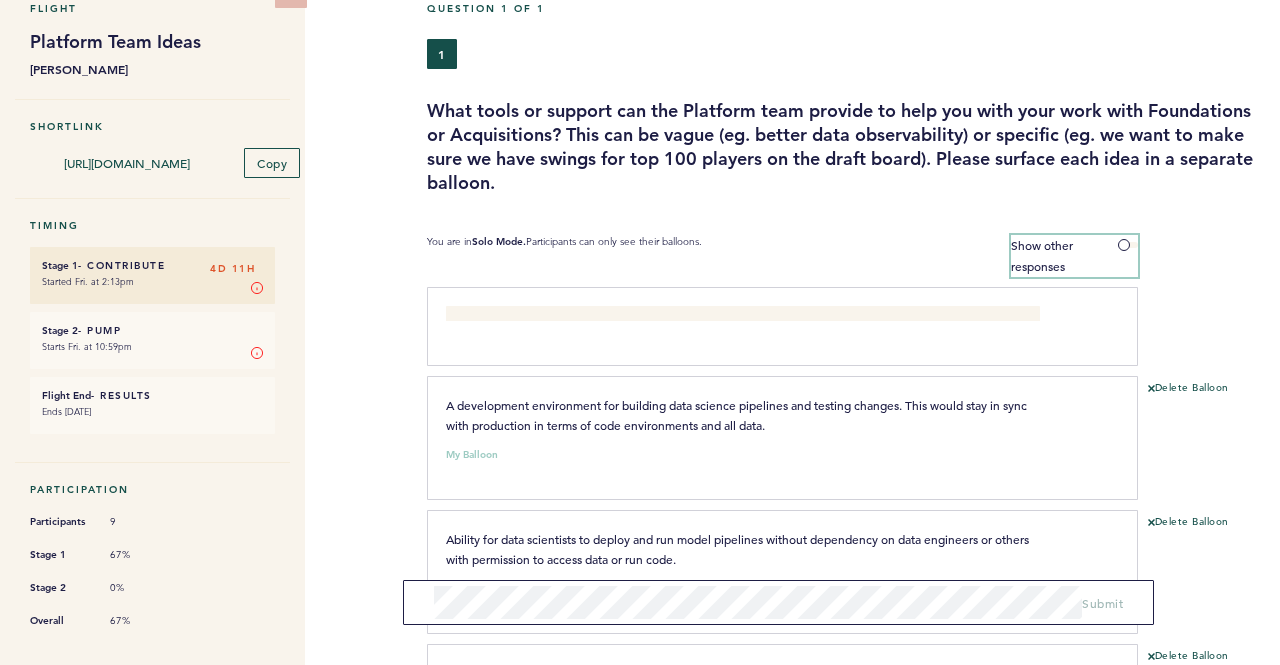 click on "Show other responses" at bounding box center (1074, 256) 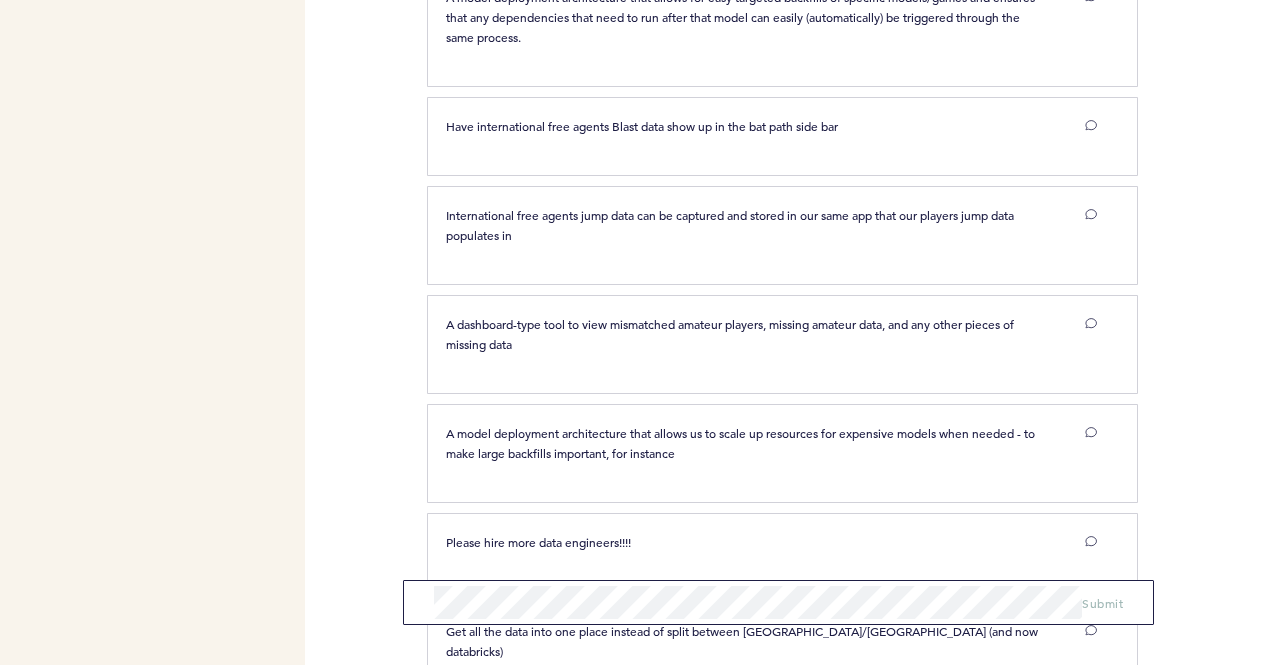 scroll, scrollTop: 906, scrollLeft: 0, axis: vertical 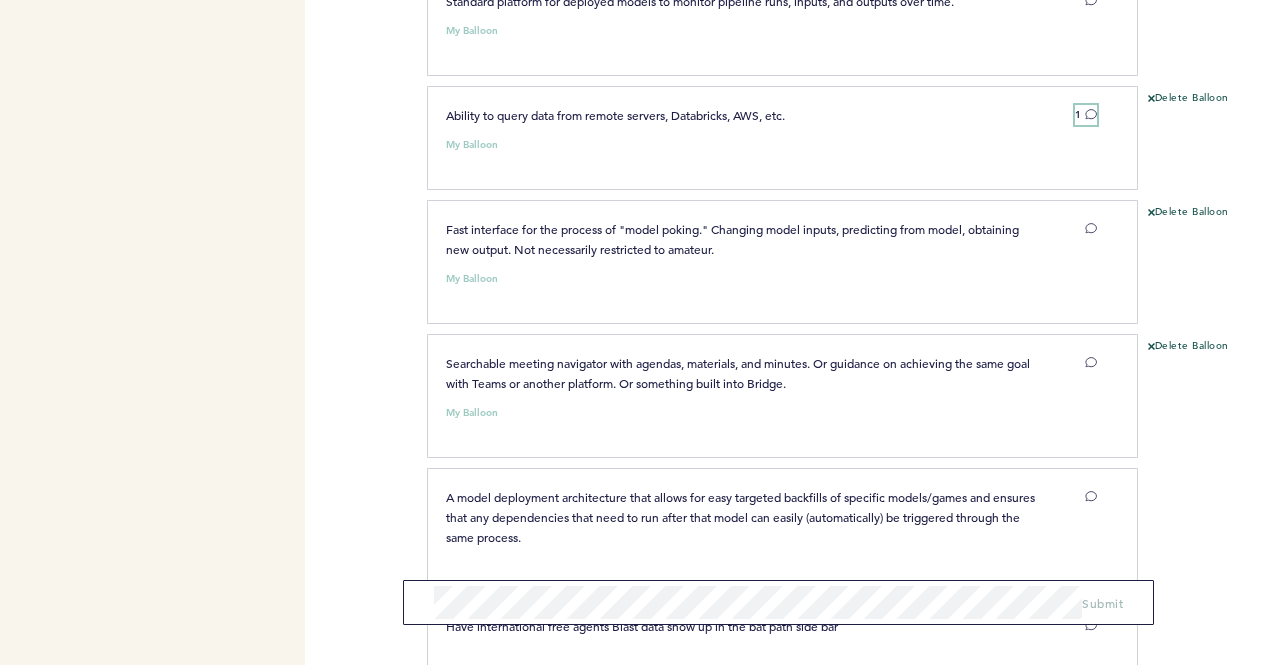 click 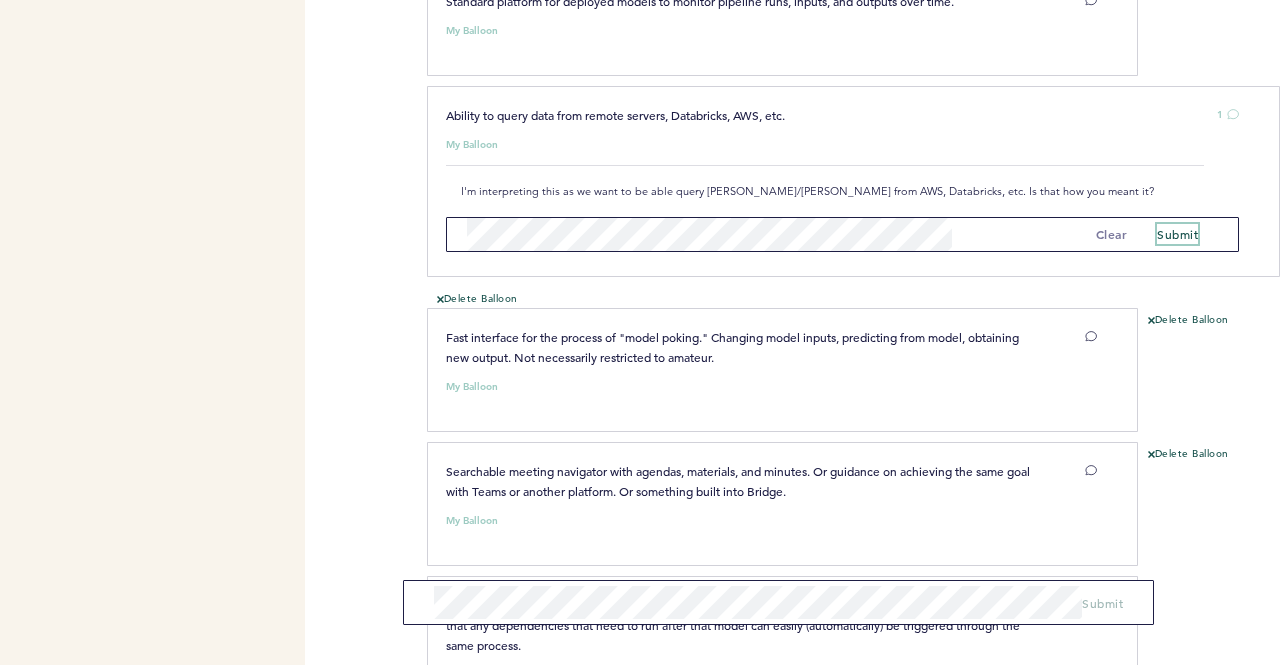 click on "submit" at bounding box center [1177, 234] 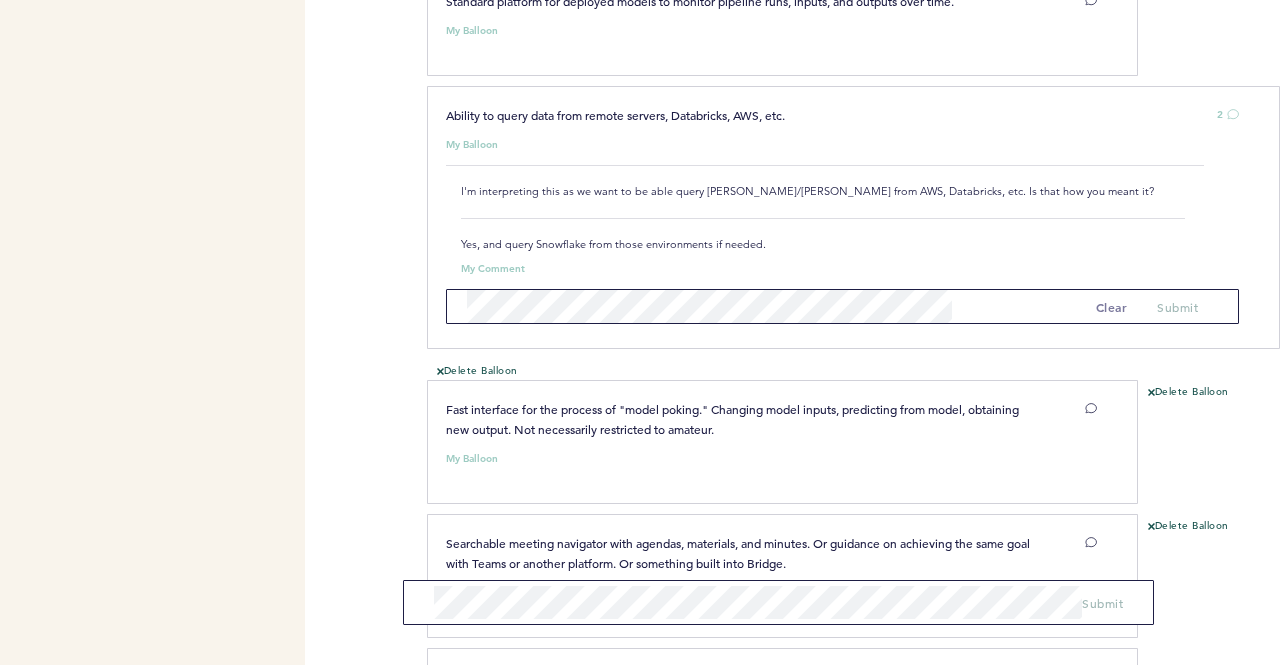click on "Flight Platform Team Ideas Sarah Gelles Shortlink https://blln.link/c/OYwKZx1  Copy  Timing Stage 1  - Contribute   4D 11H   Started Fri. at 2:13pm  Stage 1  In Stage 1, you can contribute your ideas, feedback, or information. Submit as many "balloons" (responses, to the question above) as you want here. Try to only submit one idea per balloon!   When you are ready, you can toggle on collaborate mode to reveal and start commenting on other contributors' balloons.  Learn More Stage 2  - Pump   4D 11H   Starts Fri. at 10:59pm  Stage 2  In Stage 2, you vote on the responses by pumping the balloons that you like or support.   Click once for balloons you support/like and twice for your top choices.  Learn More Flight End  - Results  4D 11H  Ends Aug. 1, 2025  Participation Participants 9 Stage 1 67% Stage 2 0% Overall 67%" at bounding box center (152, 368) 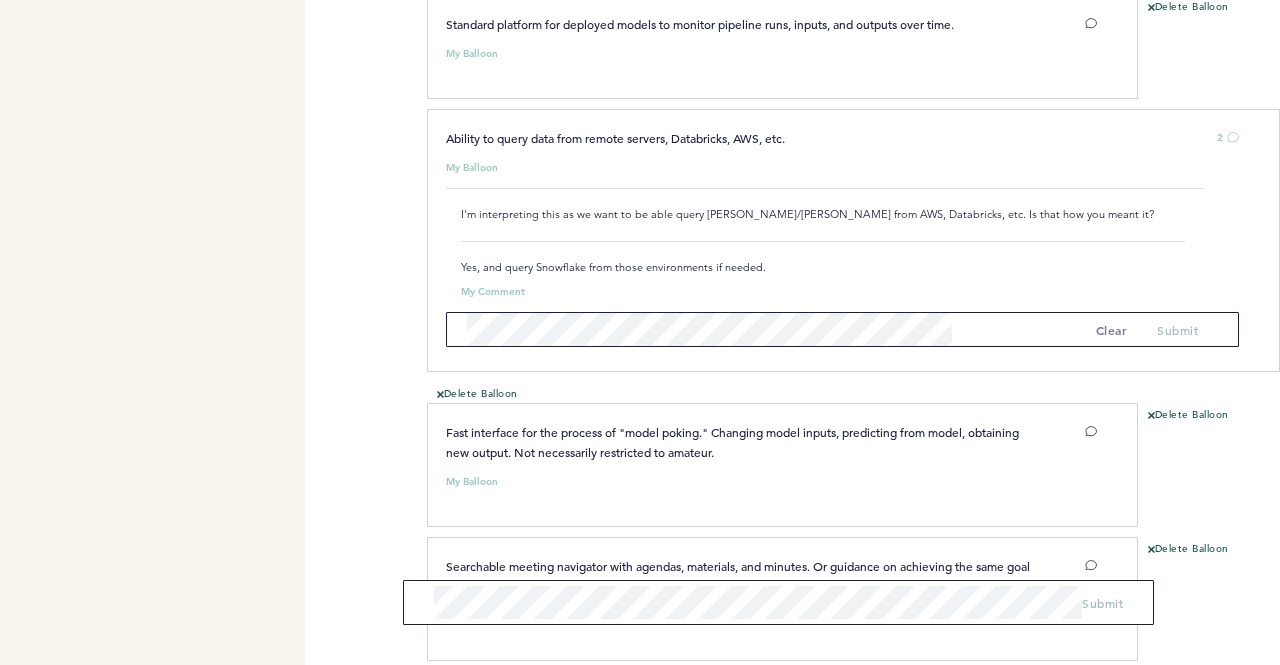 scroll, scrollTop: 900, scrollLeft: 0, axis: vertical 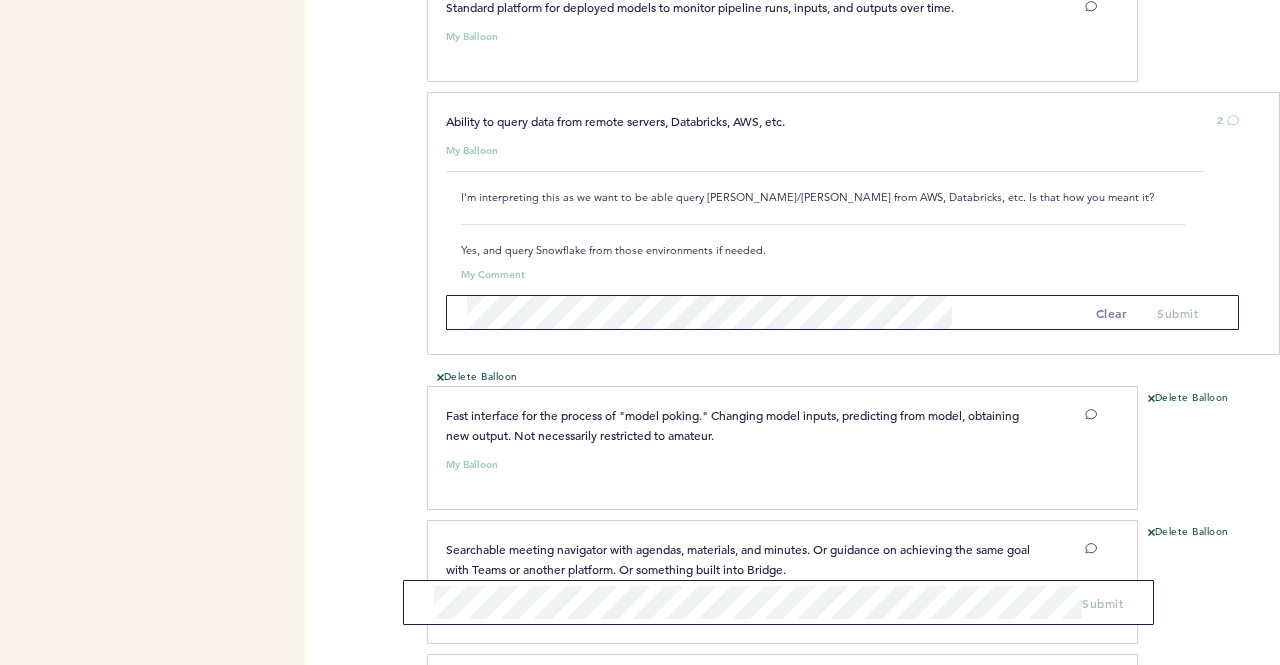 click on "Flight Platform Team Ideas Sarah Gelles Shortlink https://blln.link/c/OYwKZx1  Copy  Timing Stage 1  - Contribute   4D 11H   Started Fri. at 2:13pm  Stage 1  In Stage 1, you can contribute your ideas, feedback, or information. Submit as many "balloons" (responses, to the question above) as you want here. Try to only submit one idea per balloon!   When you are ready, you can toggle on collaborate mode to reveal and start commenting on other contributors' balloons.  Learn More Stage 2  - Pump   4D 11H   Starts Fri. at 10:59pm  Stage 2  In Stage 2, you vote on the responses by pumping the balloons that you like or support.   Click once for balloons you support/like and twice for your top choices.  Learn More Flight End  - Results  4D 11H  Ends Aug. 1, 2025  Participation Participants 9 Stage 1 67% Stage 2 0% Overall 67%" at bounding box center [152, 374] 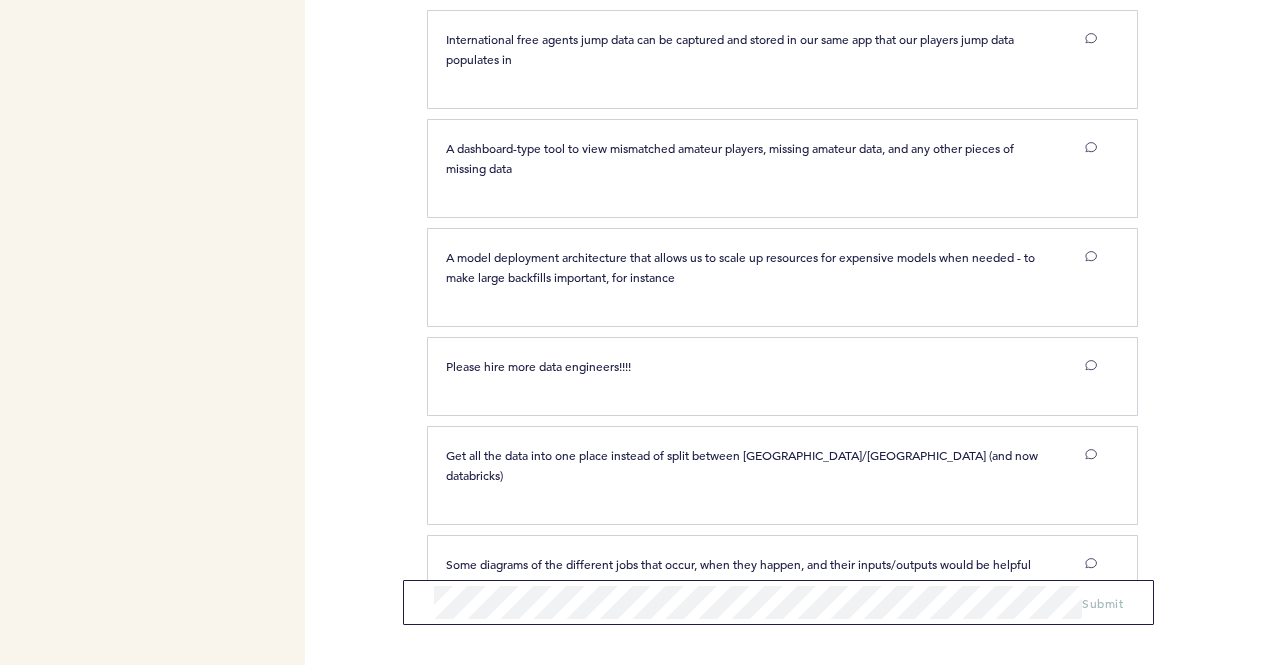 scroll, scrollTop: 1765, scrollLeft: 0, axis: vertical 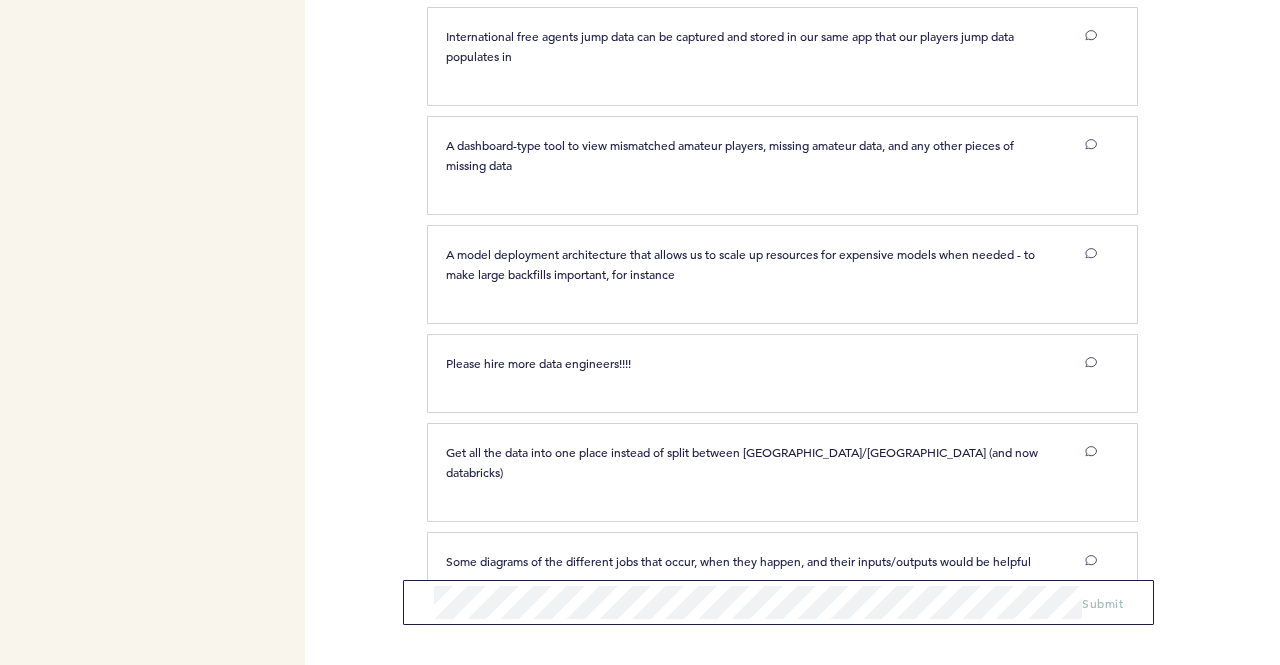 click on "Flight Platform Team Ideas Sarah Gelles Shortlink https://blln.link/c/OYwKZx1  Copy  Timing Stage 1  - Contribute   4D 11H   Started Fri. at 2:13pm  Stage 1  In Stage 1, you can contribute your ideas, feedback, or information. Submit as many "balloons" (responses, to the question above) as you want here. Try to only submit one idea per balloon!   When you are ready, you can toggle on collaborate mode to reveal and start commenting on other contributors' balloons.  Learn More Stage 2  - Pump   4D 11H   Starts Fri. at 10:59pm  Stage 2  In Stage 2, you vote on the responses by pumping the balloons that you like or support.   Click once for balloons you support/like and twice for your top choices.  Learn More Flight End  - Results  4D 11H  Ends Aug. 1, 2025  Participation Participants 9 Stage 1 67% Stage 2 0% Overall 67%" at bounding box center (152, -491) 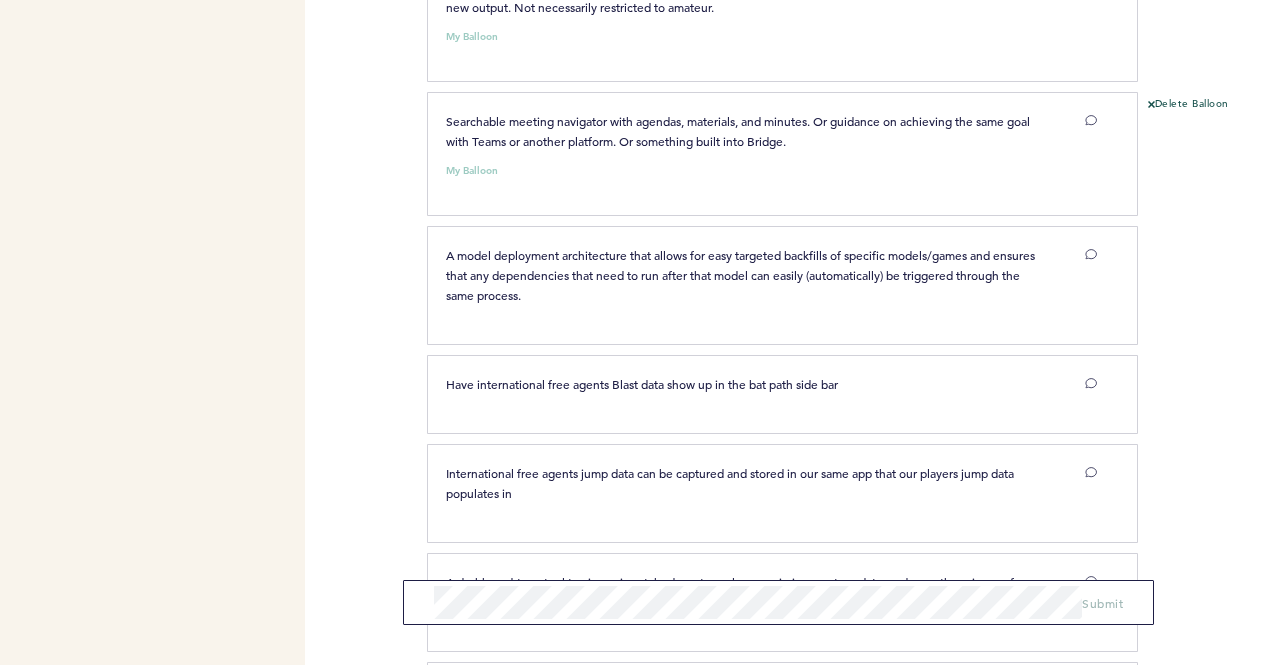 scroll, scrollTop: 1765, scrollLeft: 0, axis: vertical 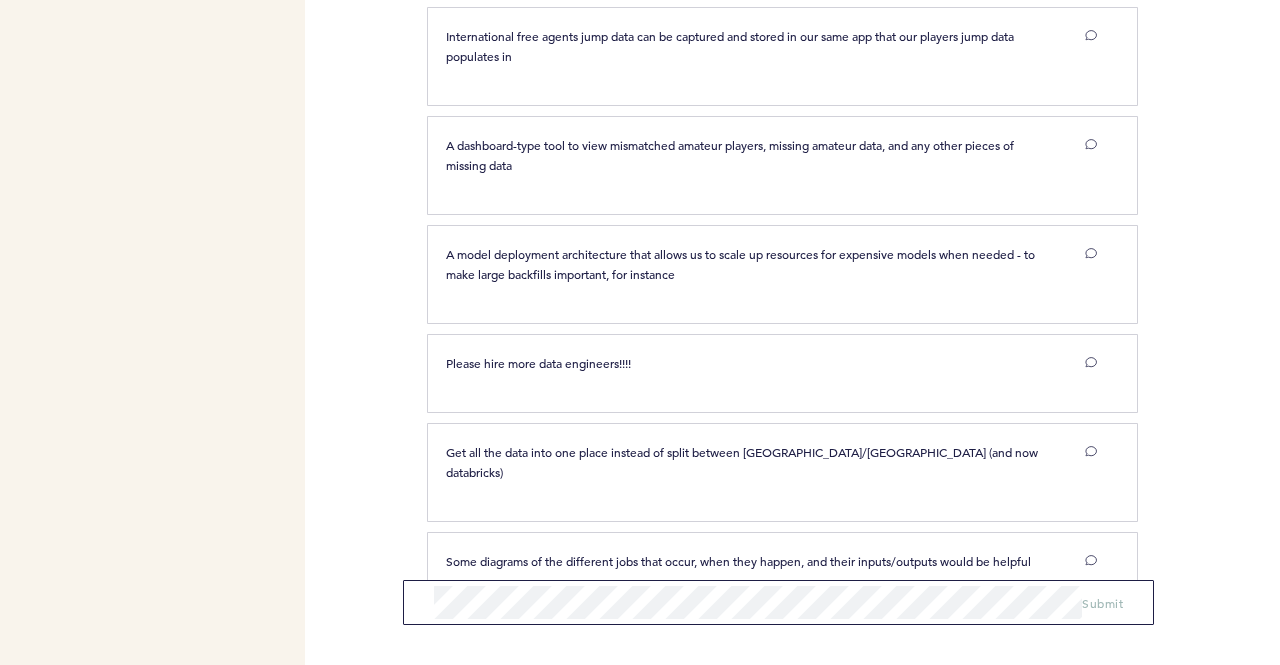 click on "Submit" at bounding box center (778, 602) 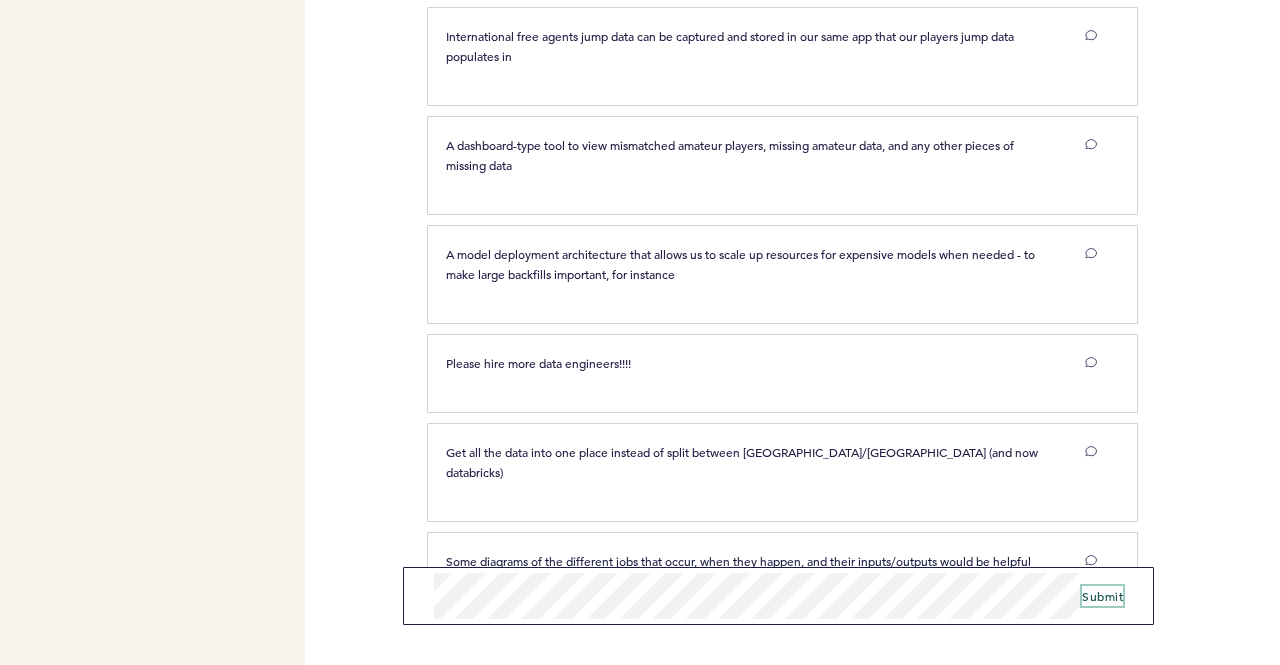 click on "Submit" at bounding box center (1102, 596) 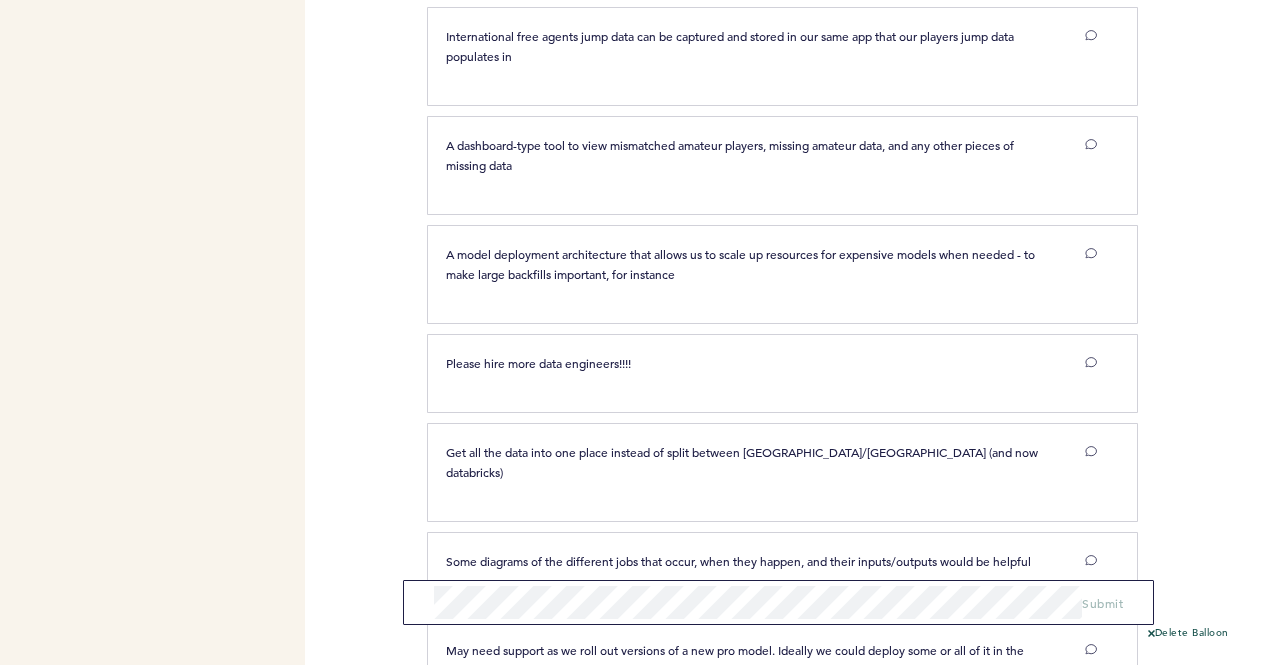 click on "Flight Platform Team Ideas Sarah Gelles Shortlink https://blln.link/c/OYwKZx1  Copy  Timing Stage 1  - Contribute   4D 11H   Started Fri. at 2:13pm  Stage 1  In Stage 1, you can contribute your ideas, feedback, or information. Submit as many "balloons" (responses, to the question above) as you want here. Try to only submit one idea per balloon!   When you are ready, you can toggle on collaborate mode to reveal and start commenting on other contributors' balloons.  Learn More Stage 2  - Pump   4D 11H   Starts Fri. at 10:59pm  Stage 2  In Stage 2, you vote on the responses by pumping the balloons that you like or support.   Click once for balloons you support/like and twice for your top choices.  Learn More Flight End  - Results  4D 11H  Ends Aug. 1, 2025  Participation Participants 9 Stage 1 67% Stage 2 0% Overall 67%" at bounding box center (152, -424) 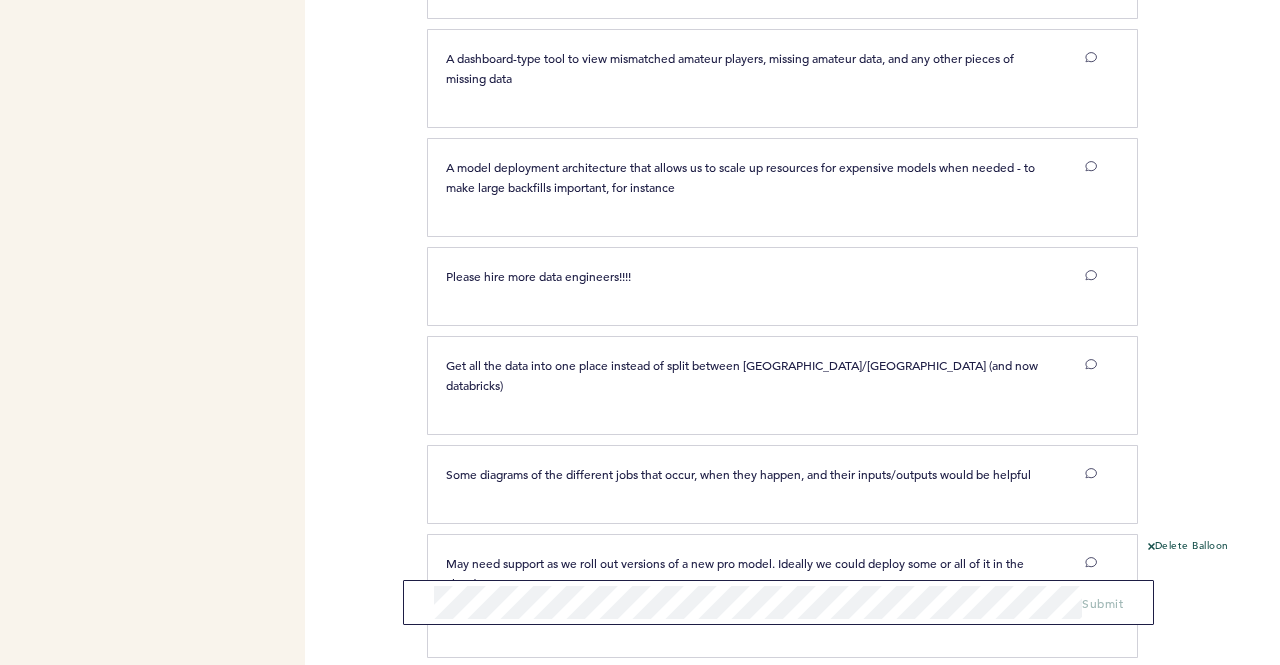 scroll, scrollTop: 1898, scrollLeft: 0, axis: vertical 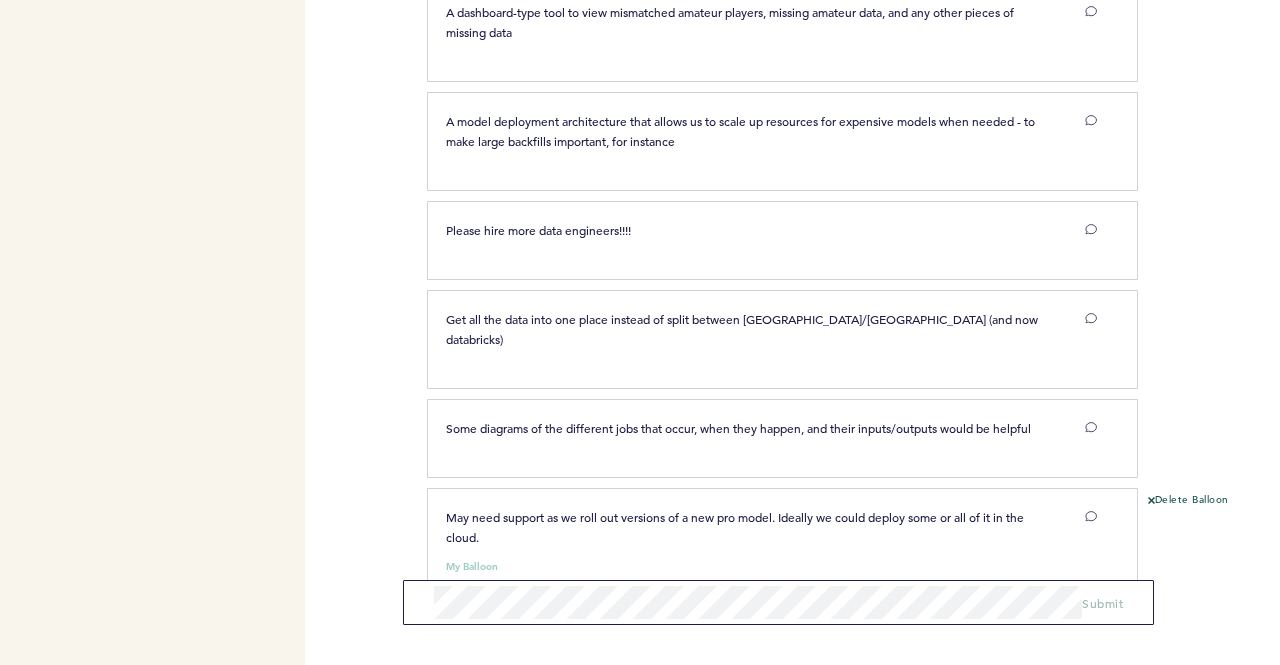 click on "Flight Platform Team Ideas Sarah Gelles Shortlink https://blln.link/c/OYwKZx1  Copy  Timing Stage 1  - Contribute   4D 11H   Started Fri. at 2:13pm  Stage 1  In Stage 1, you can contribute your ideas, feedback, or information. Submit as many "balloons" (responses, to the question above) as you want here. Try to only submit one idea per balloon!   When you are ready, you can toggle on collaborate mode to reveal and start commenting on other contributors' balloons.  Learn More Stage 2  - Pump   4D 11H   Starts Fri. at 10:59pm  Stage 2  In Stage 2, you vote on the responses by pumping the balloons that you like or support.   Click once for balloons you support/like and twice for your top choices.  Learn More Flight End  - Results  4D 11H  Ends Aug. 1, 2025  Participation Participants 9 Stage 1 67% Stage 2 0% Overall 67%" at bounding box center (152, -557) 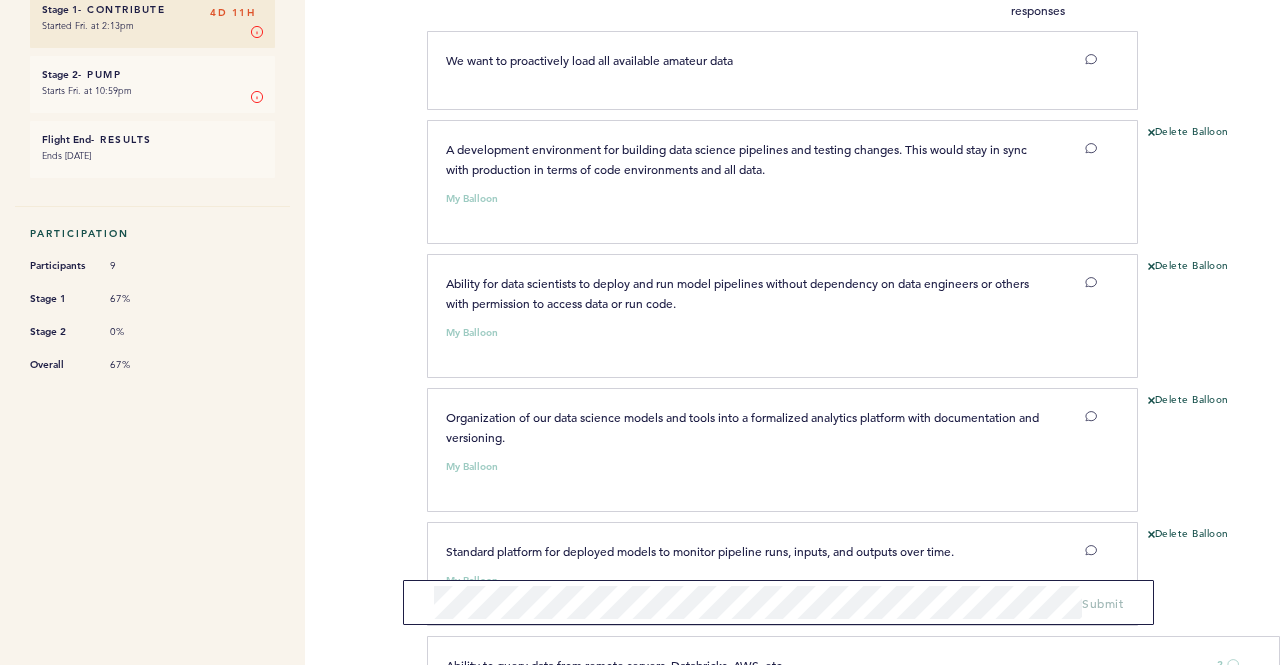 scroll, scrollTop: 0, scrollLeft: 0, axis: both 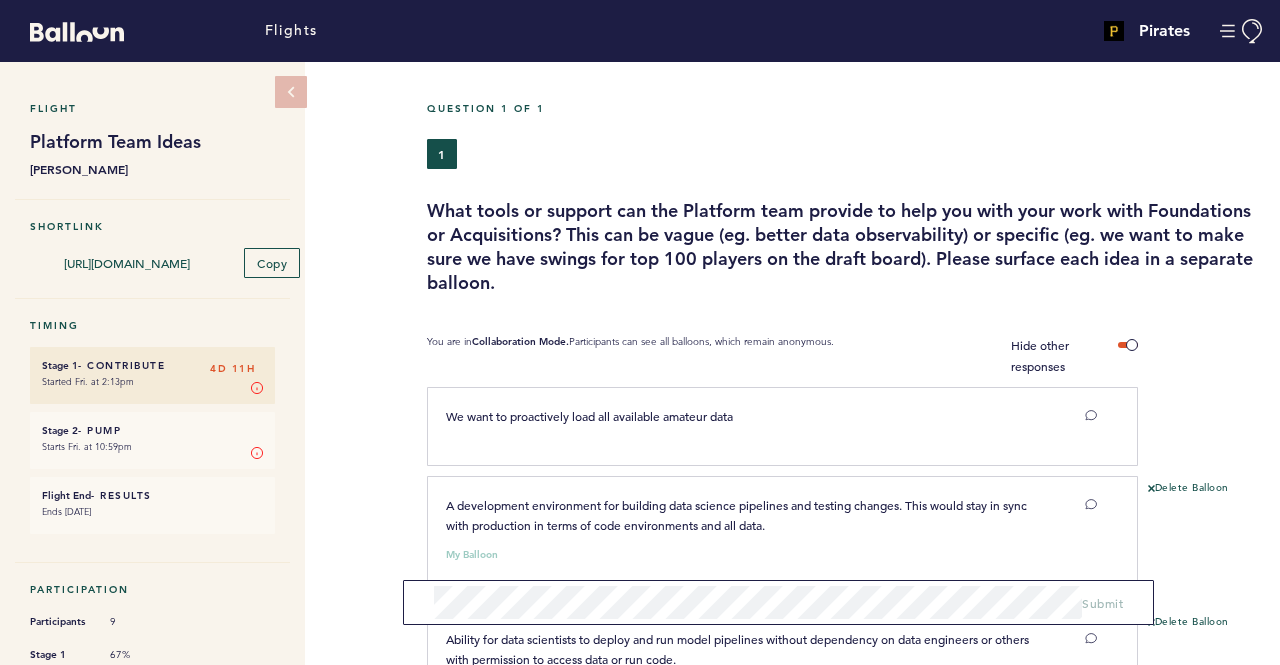 click on "Question 1 of 1" at bounding box center (846, 120) 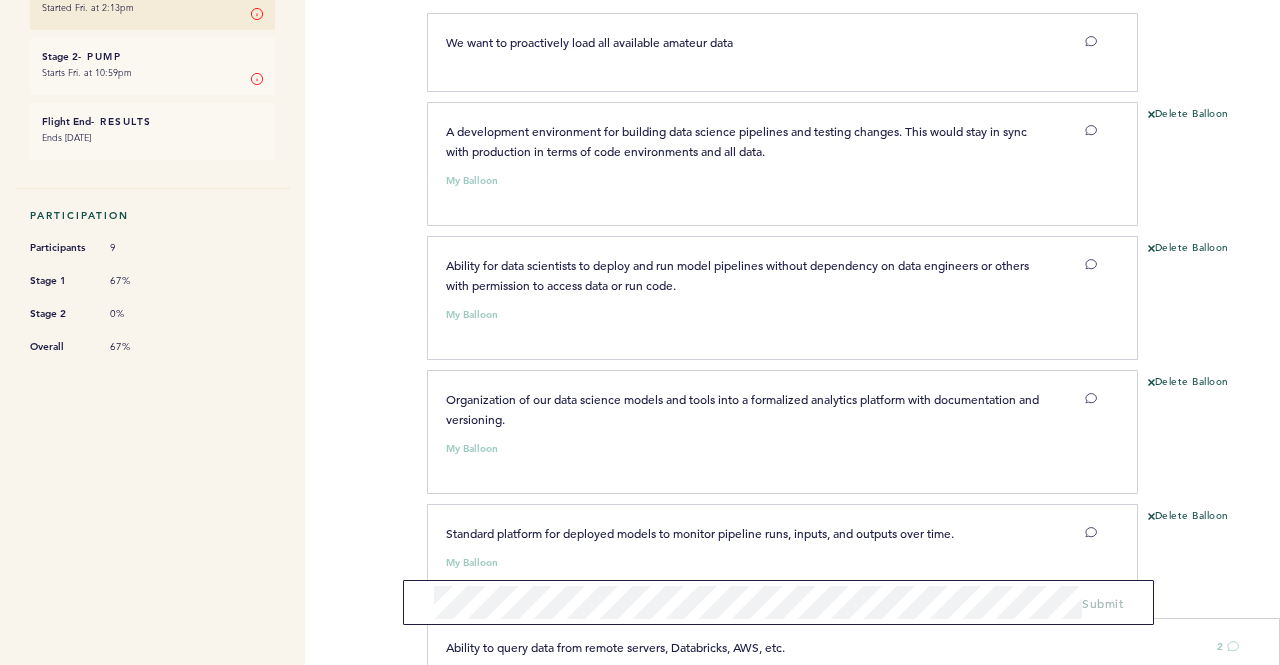 scroll, scrollTop: 0, scrollLeft: 0, axis: both 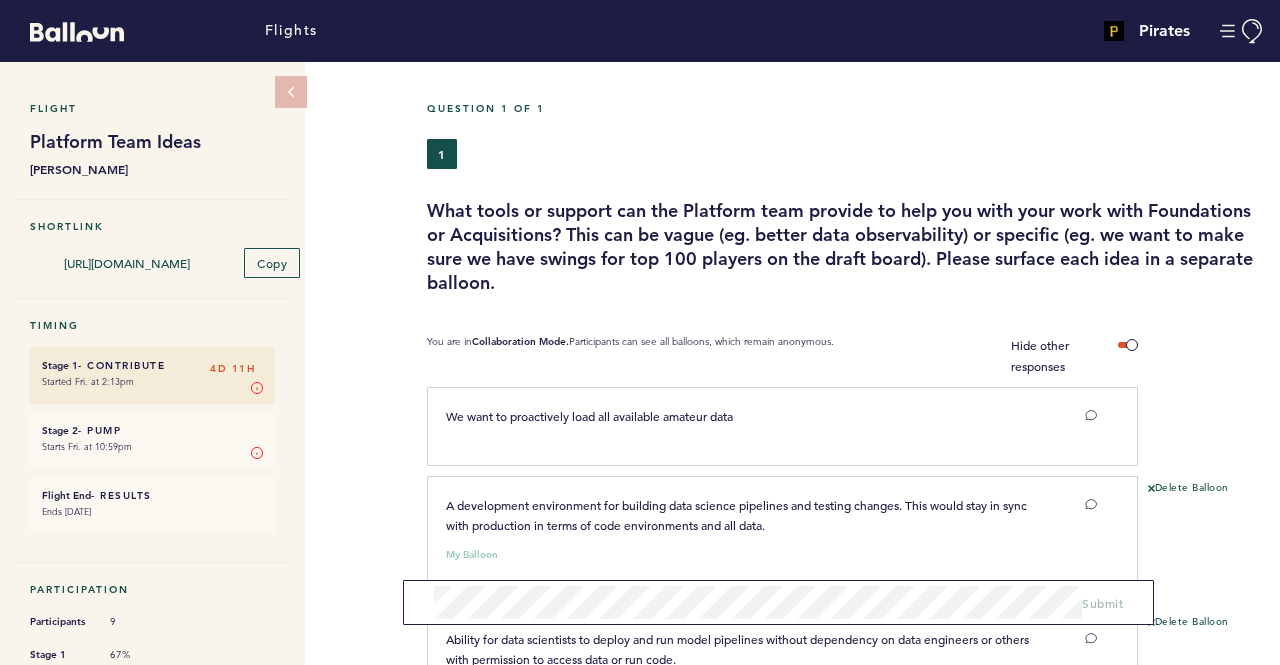 click on "Question 1 of 1" at bounding box center (846, 120) 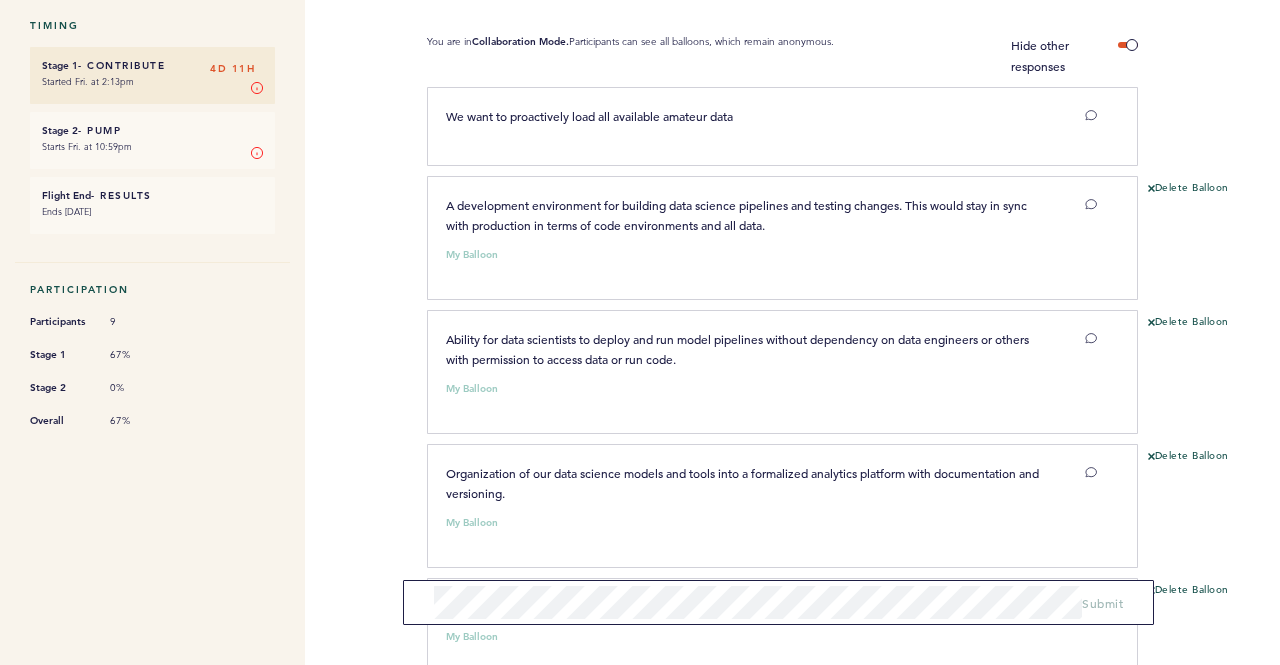 scroll, scrollTop: 0, scrollLeft: 0, axis: both 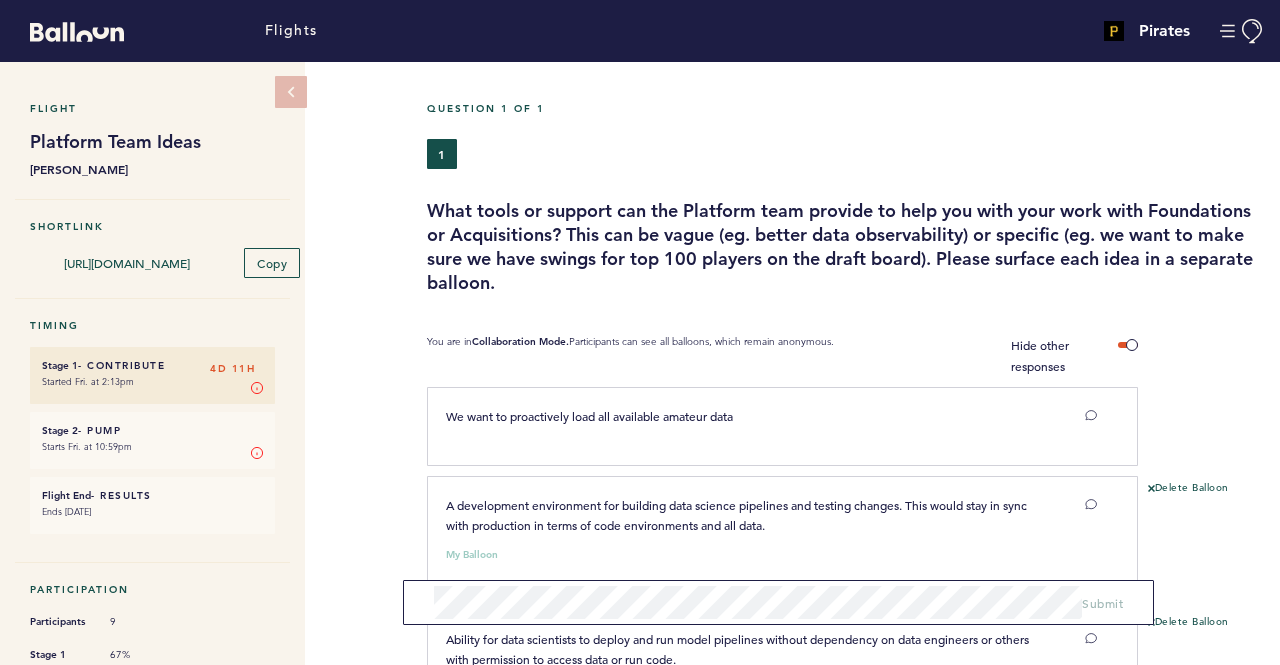 click on "1" at bounding box center [737, 154] 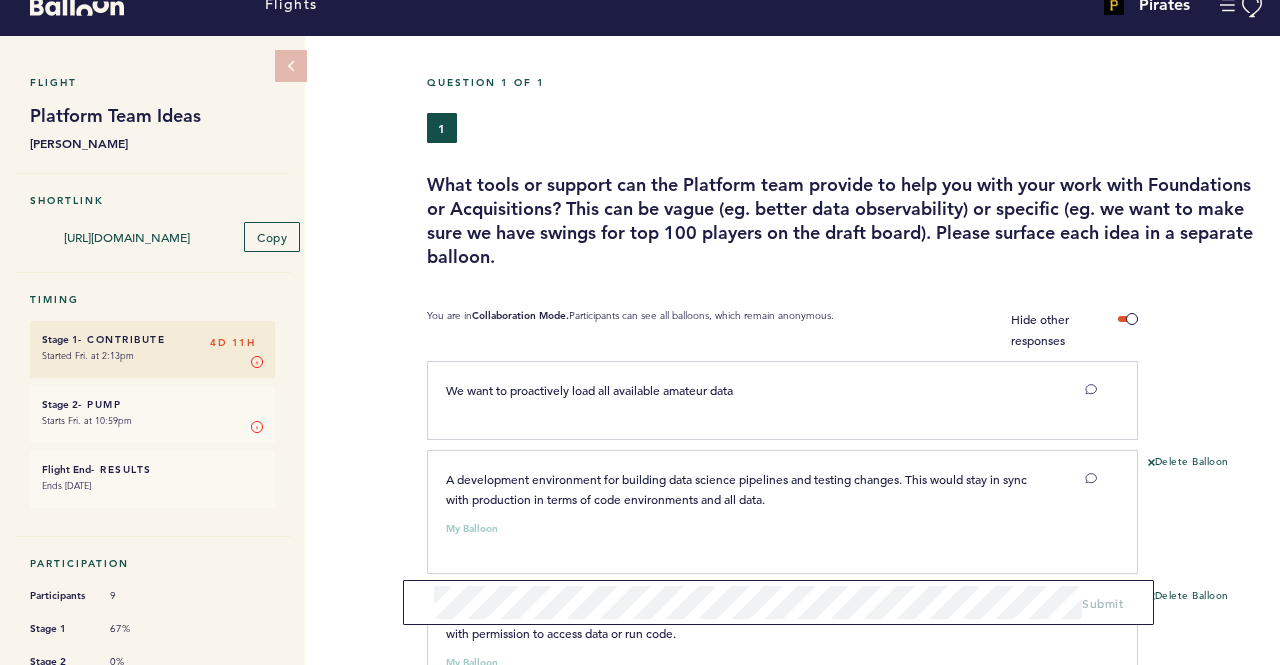 scroll, scrollTop: 0, scrollLeft: 0, axis: both 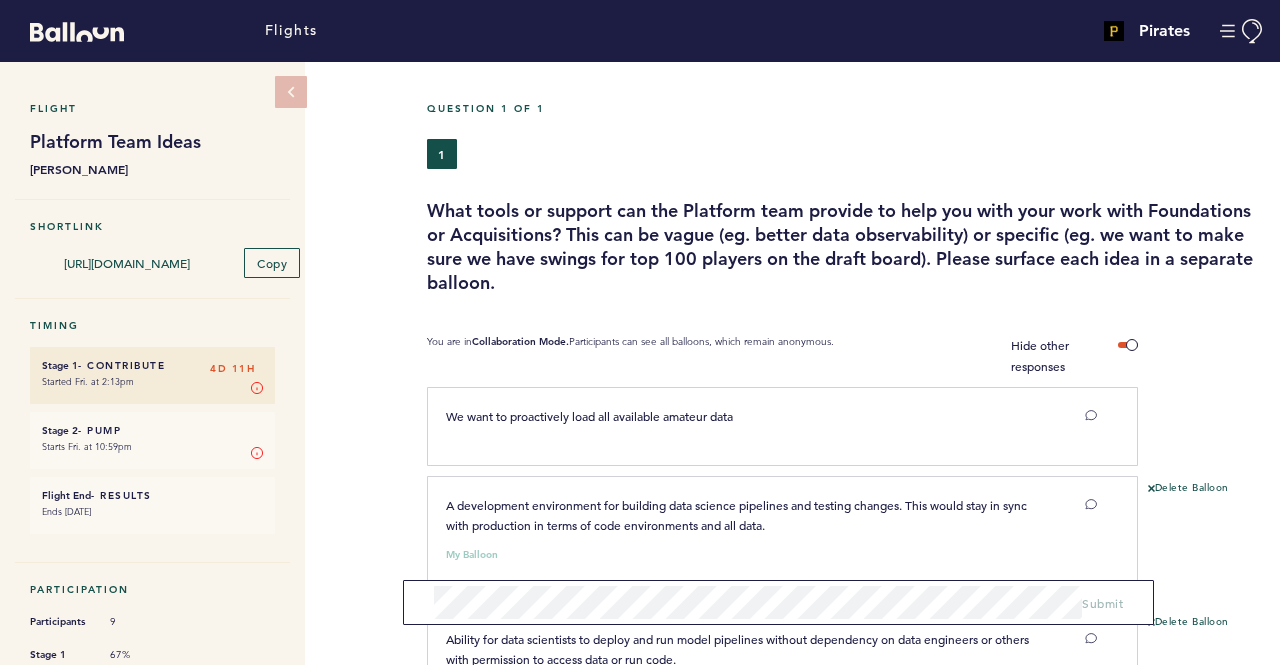 click on "Question 1 of 1" at bounding box center (846, 120) 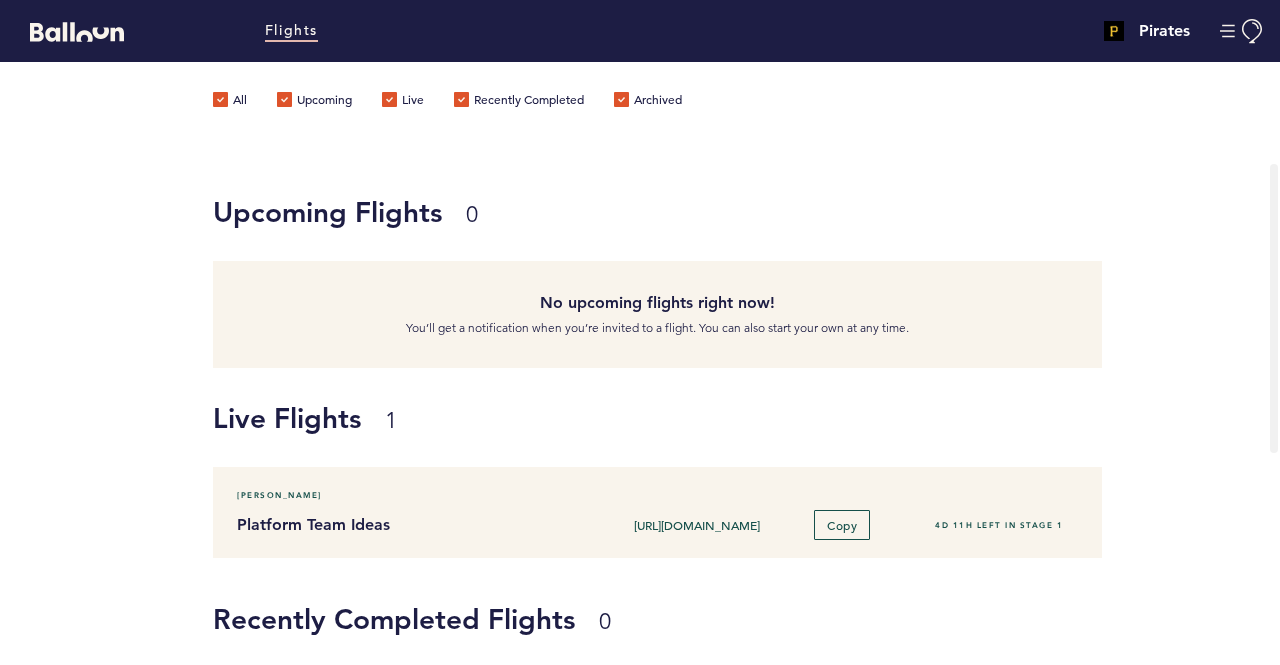scroll, scrollTop: 0, scrollLeft: 0, axis: both 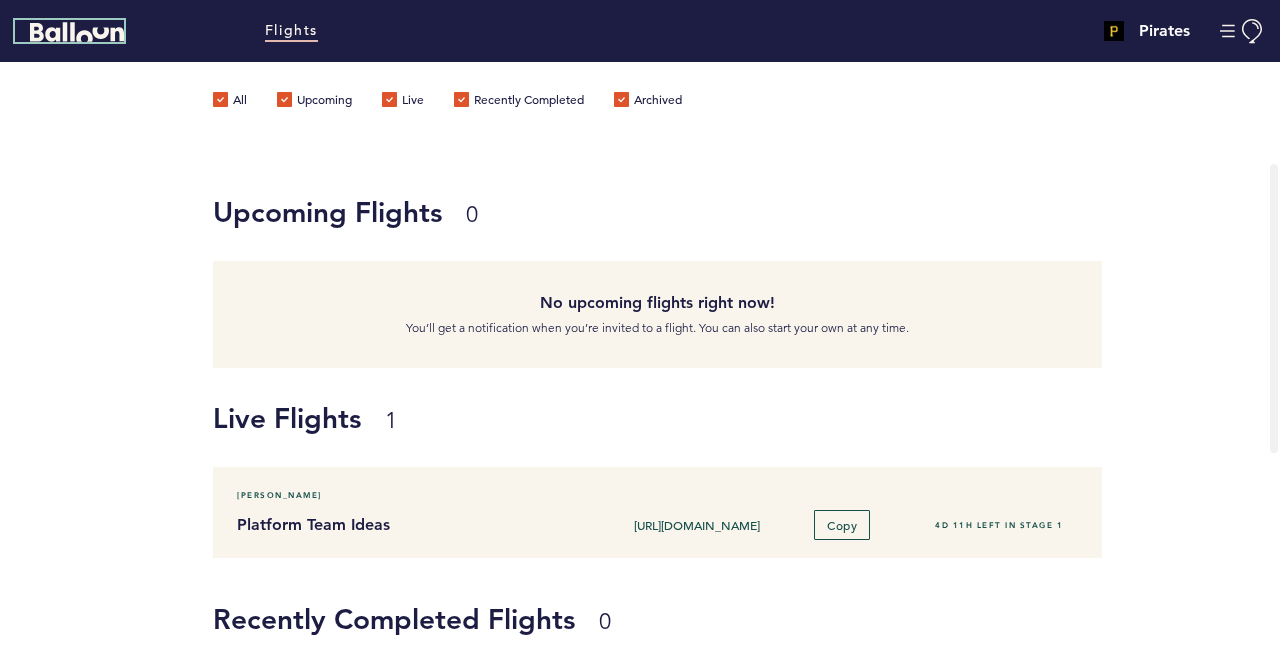 click 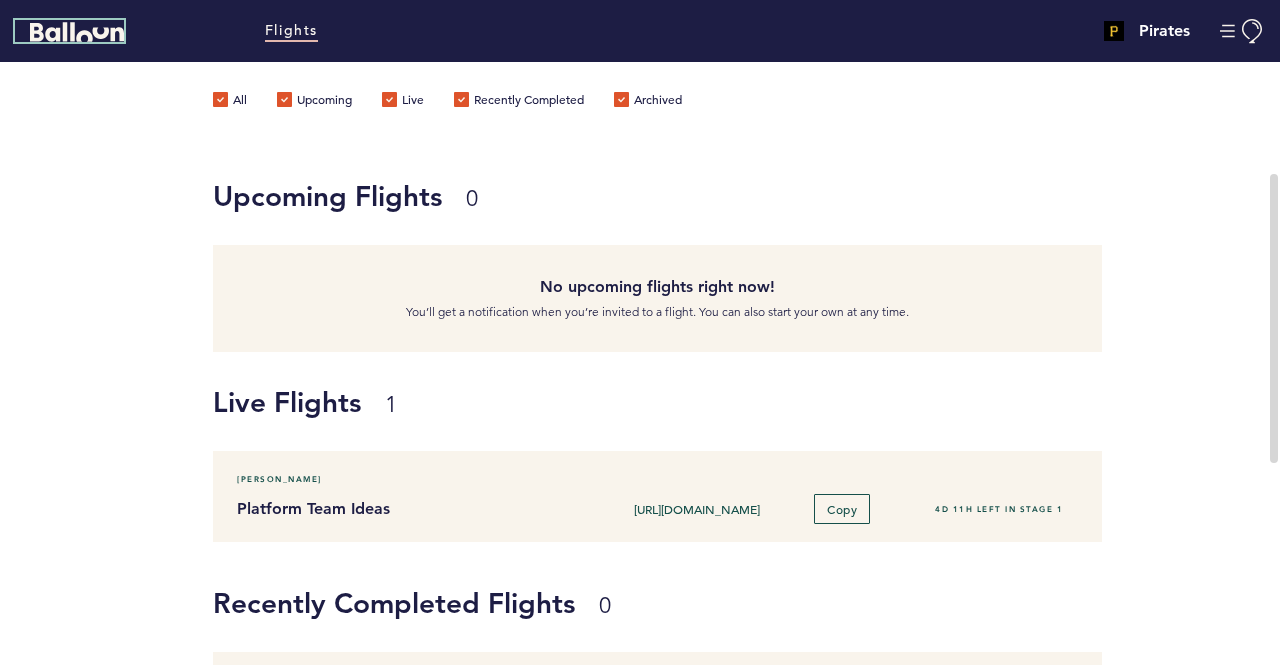 scroll, scrollTop: 0, scrollLeft: 0, axis: both 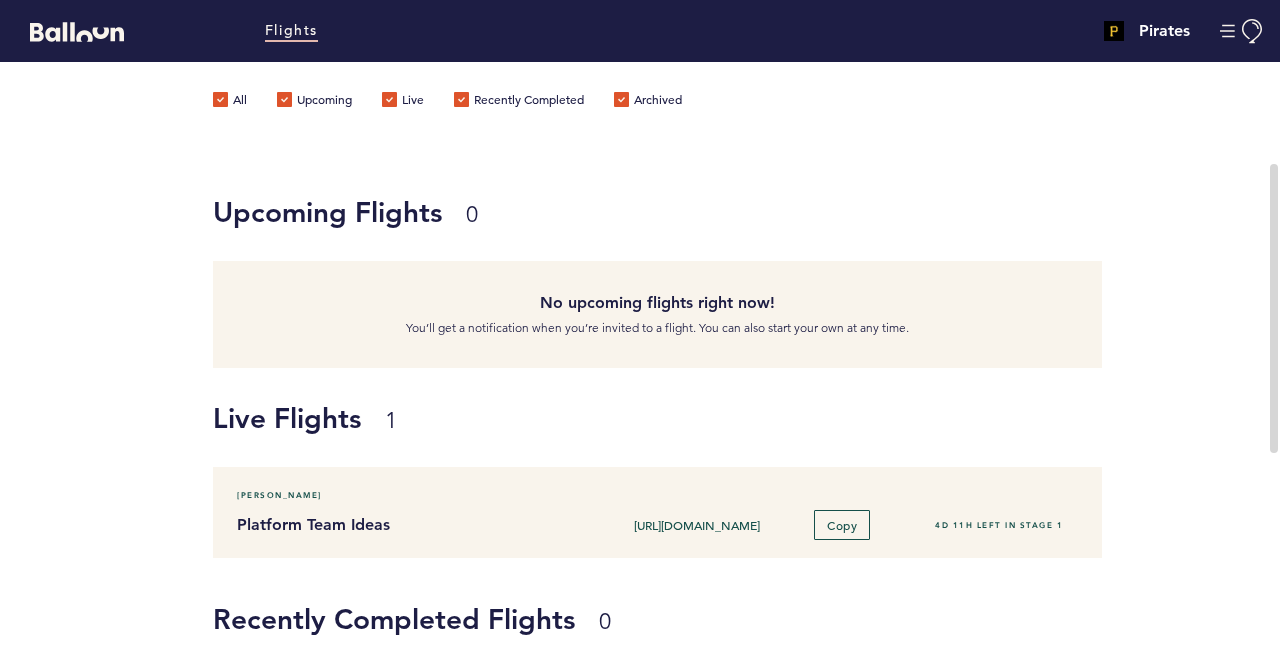 click on "Pirates  james.bueghly@pirates.com   Team Domain: pirates   Notification Preferences   Reset Password   Help Center   Logout" at bounding box center [1066, 31] 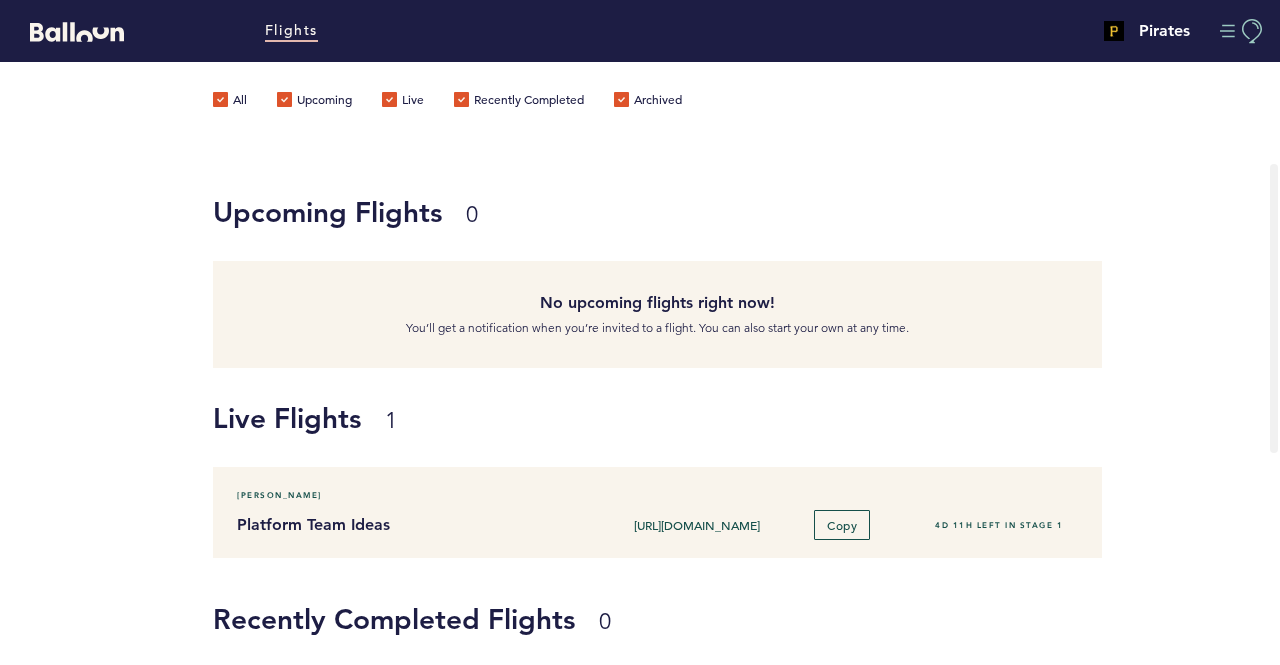click at bounding box center (1242, 31) 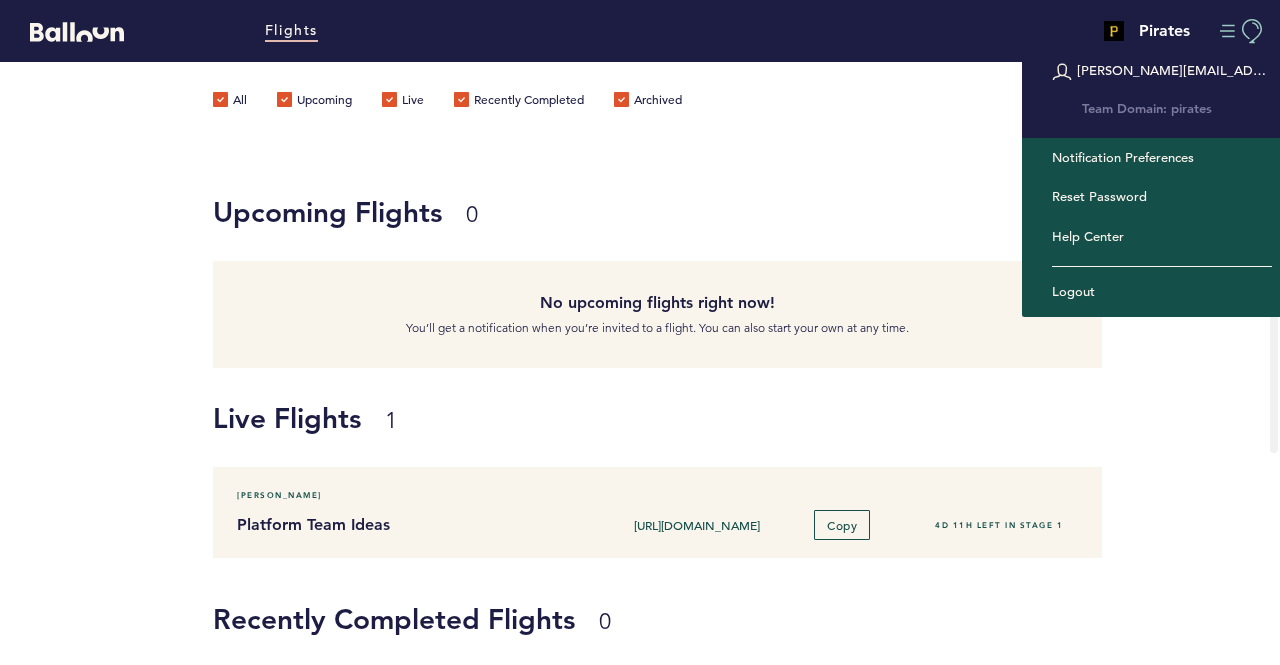 click at bounding box center [1242, 31] 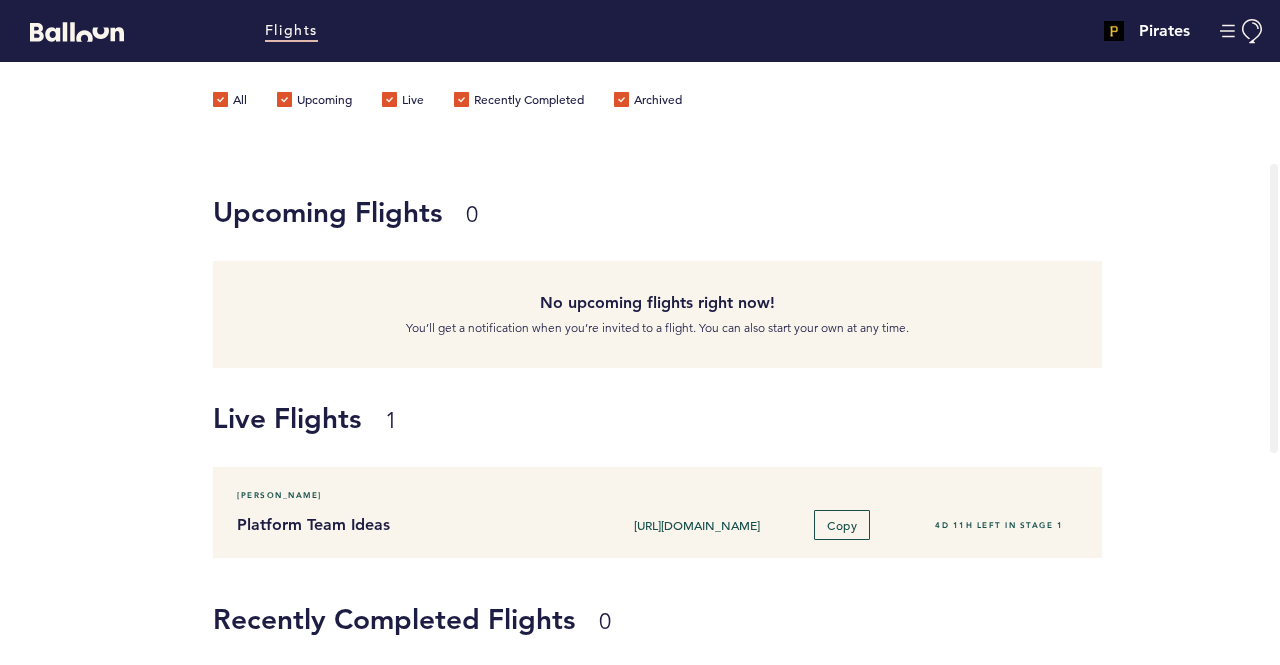 click on "Upcoming Flights  0" at bounding box center [650, 212] 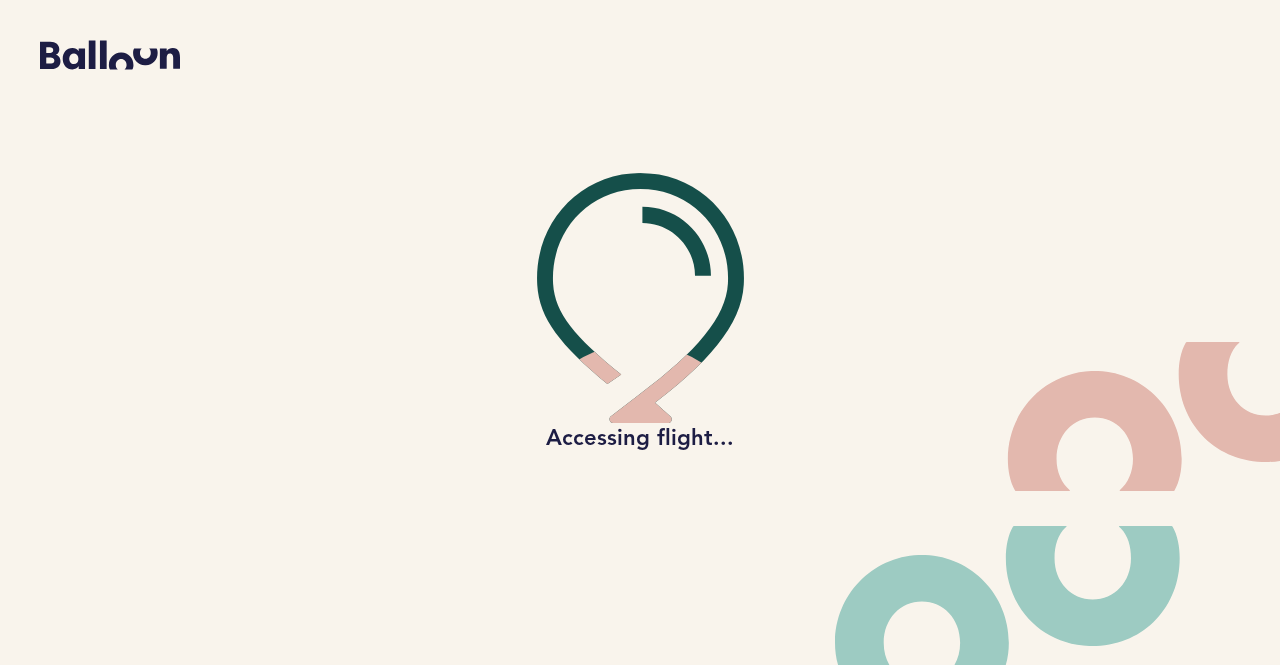 scroll, scrollTop: 0, scrollLeft: 0, axis: both 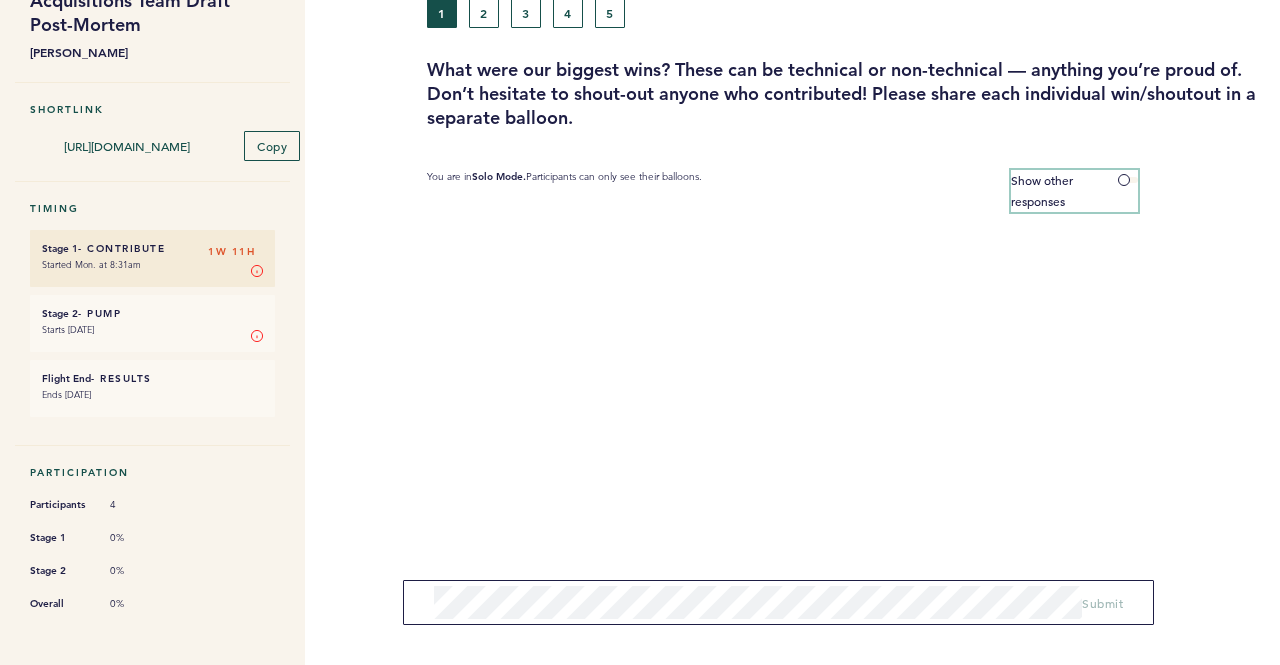 click at bounding box center (1128, 180) 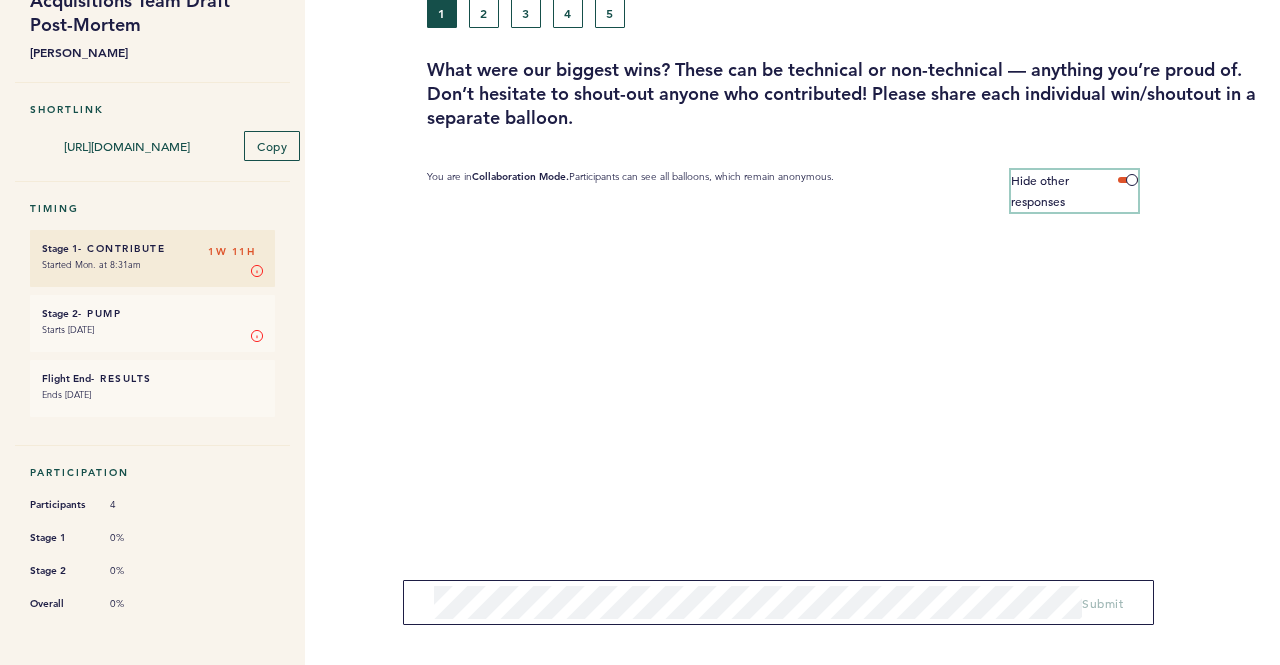 click at bounding box center (1128, 180) 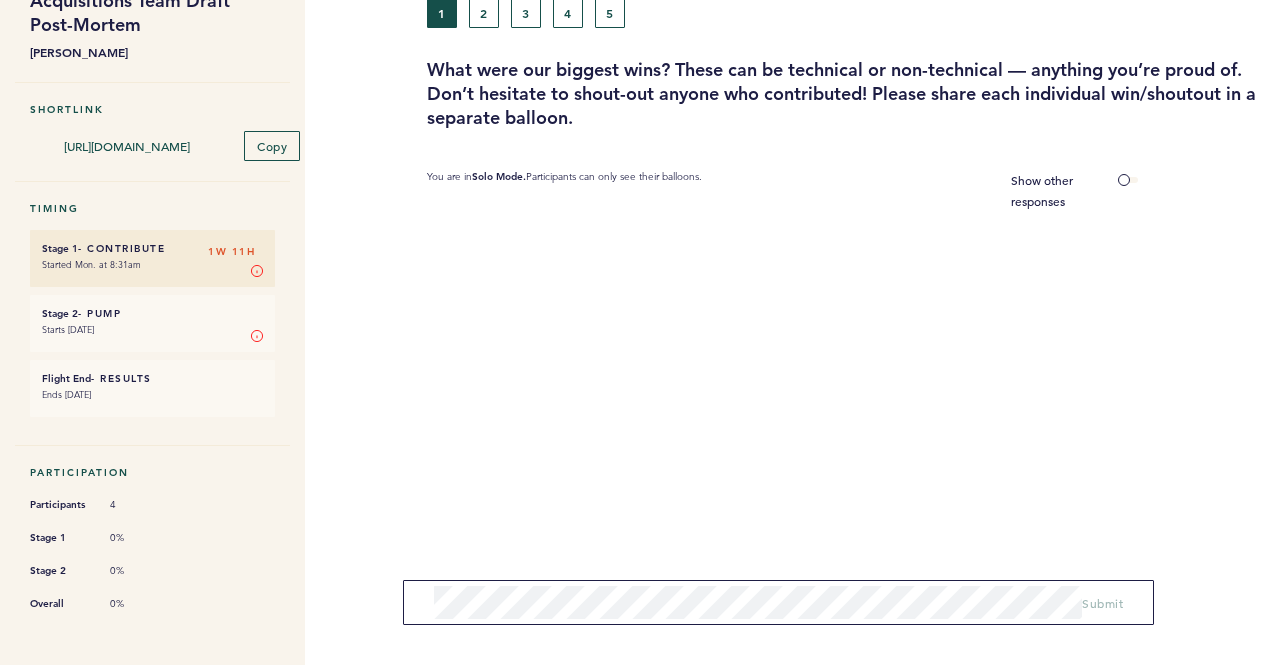 drag, startPoint x: 854, startPoint y: 269, endPoint x: 742, endPoint y: 279, distance: 112.44554 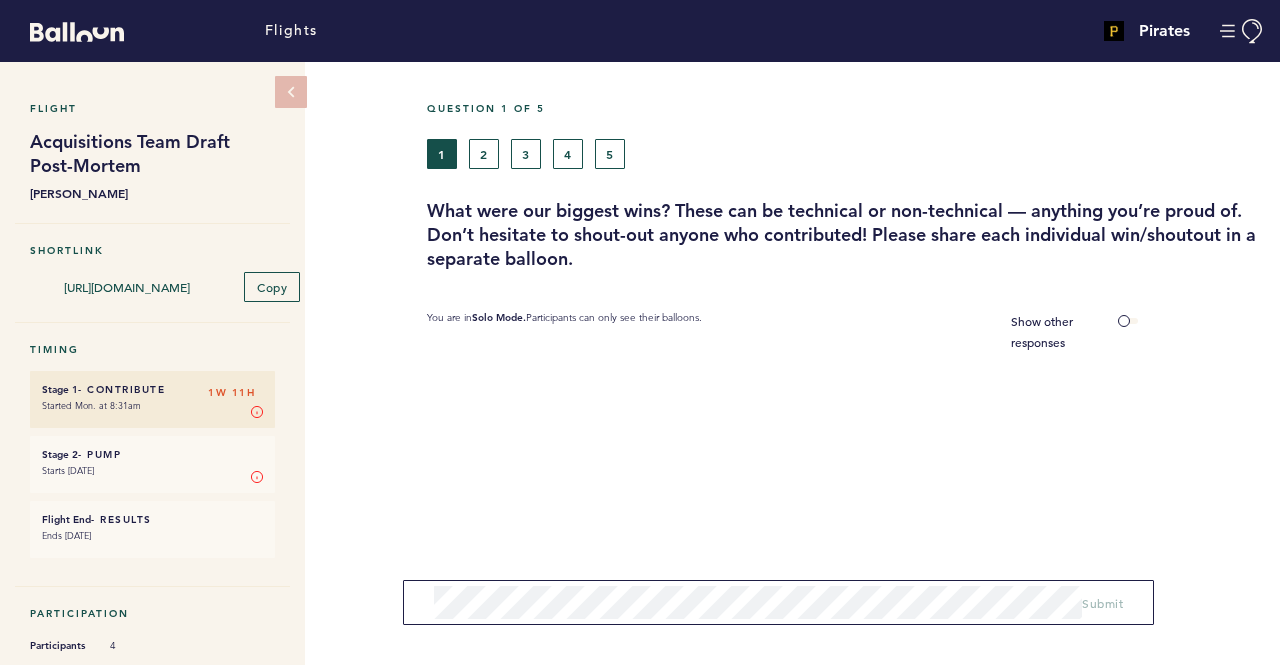 scroll, scrollTop: 0, scrollLeft: 0, axis: both 